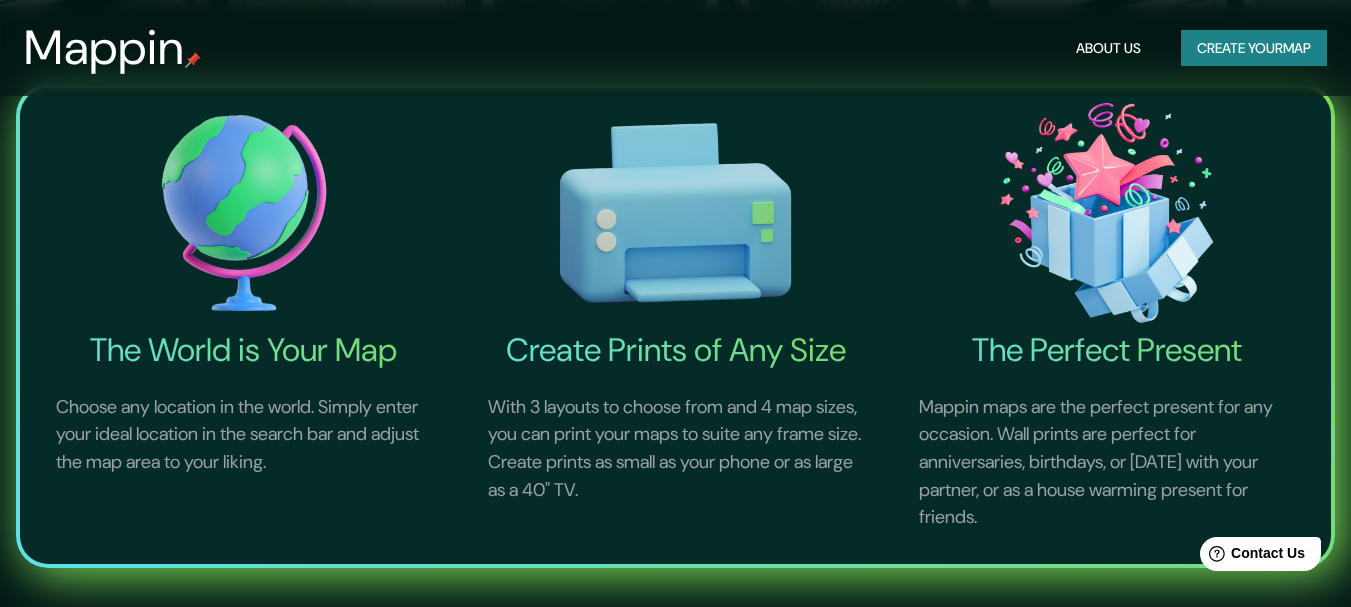 scroll, scrollTop: 300, scrollLeft: 0, axis: vertical 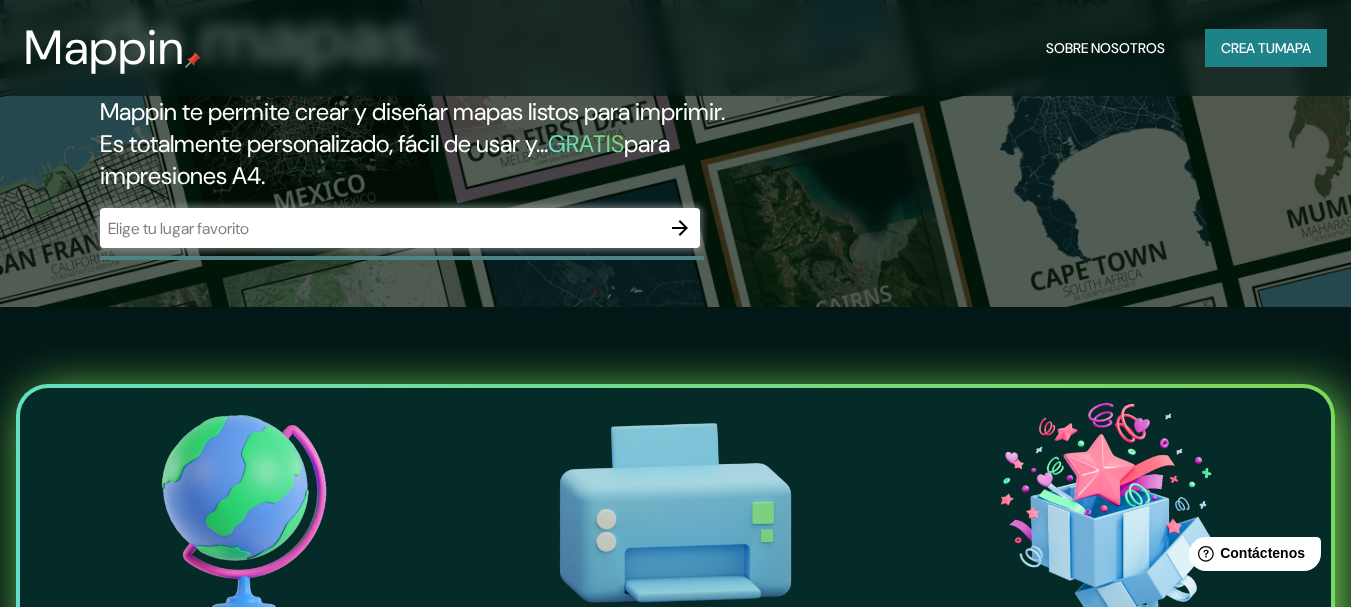 click on "​" at bounding box center [400, 230] 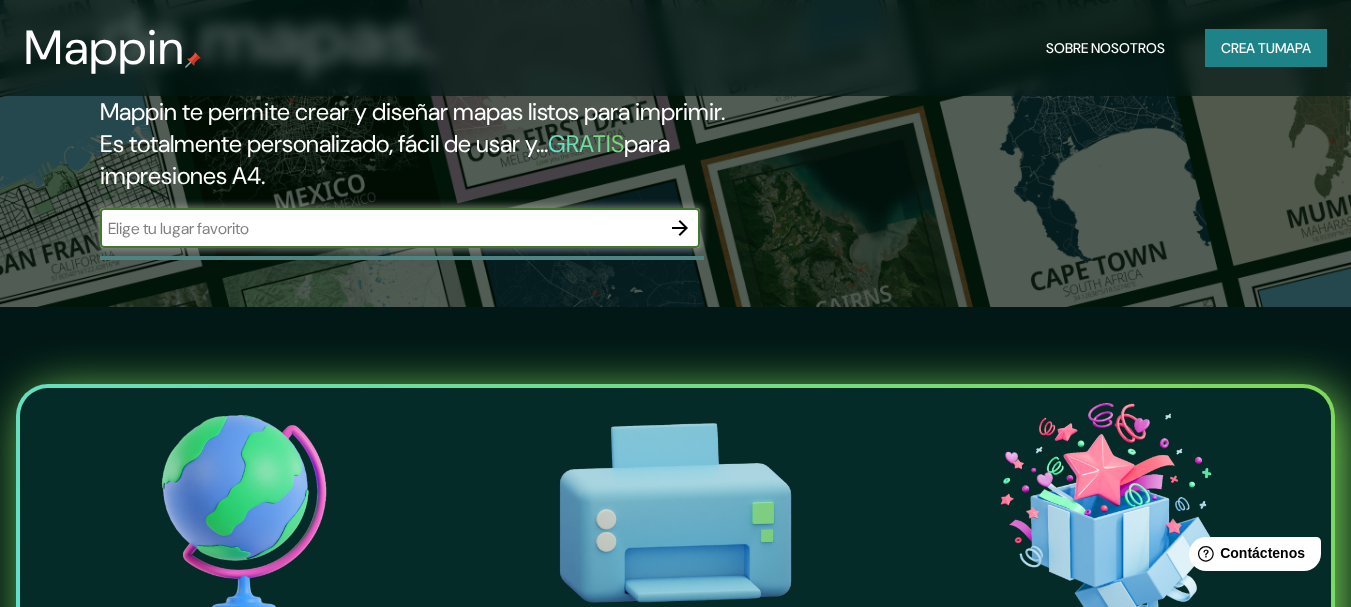 scroll, scrollTop: 200, scrollLeft: 0, axis: vertical 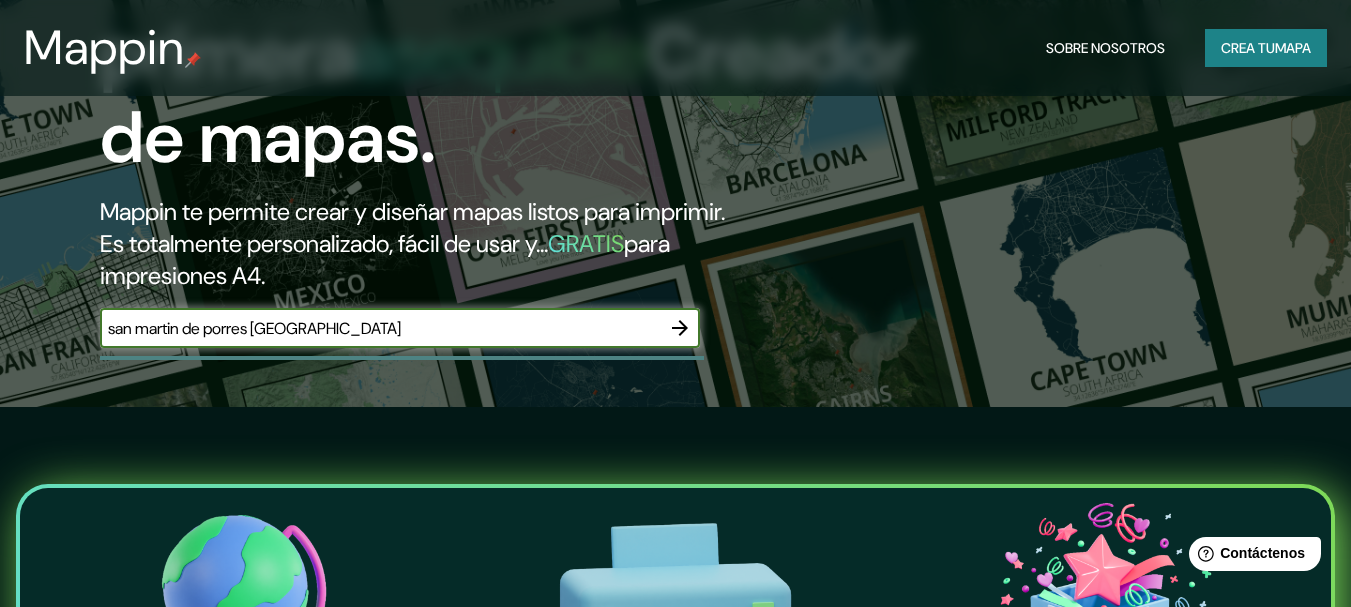 type on "san martin de porres [GEOGRAPHIC_DATA]" 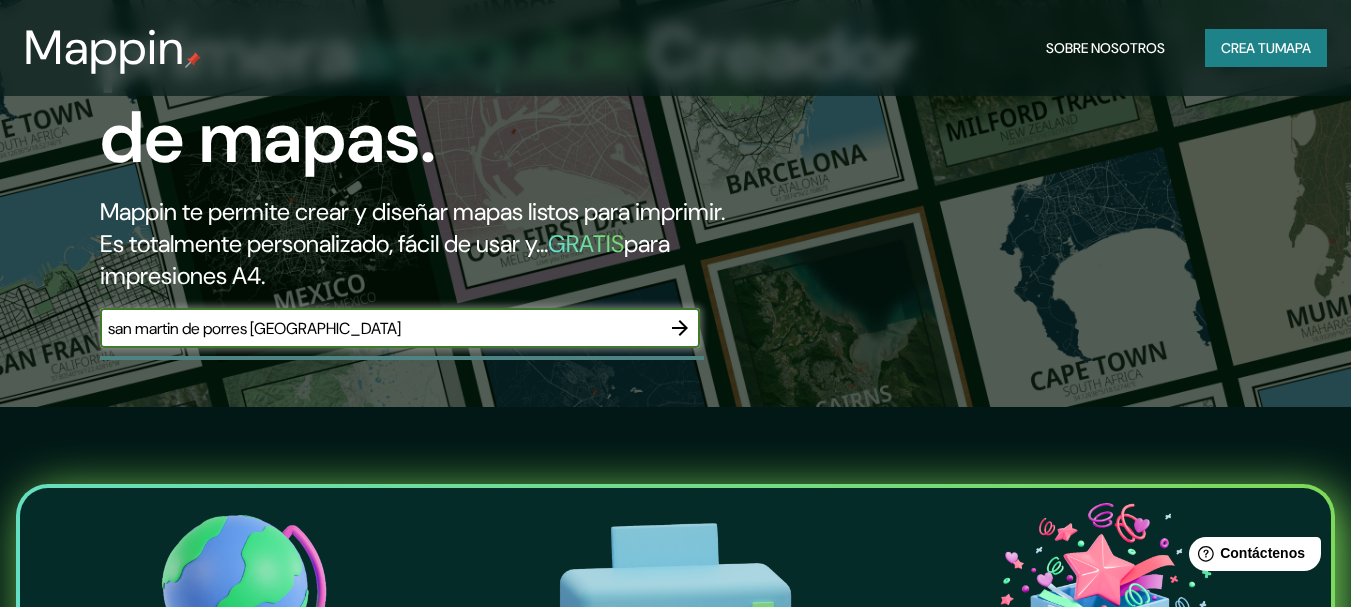 click 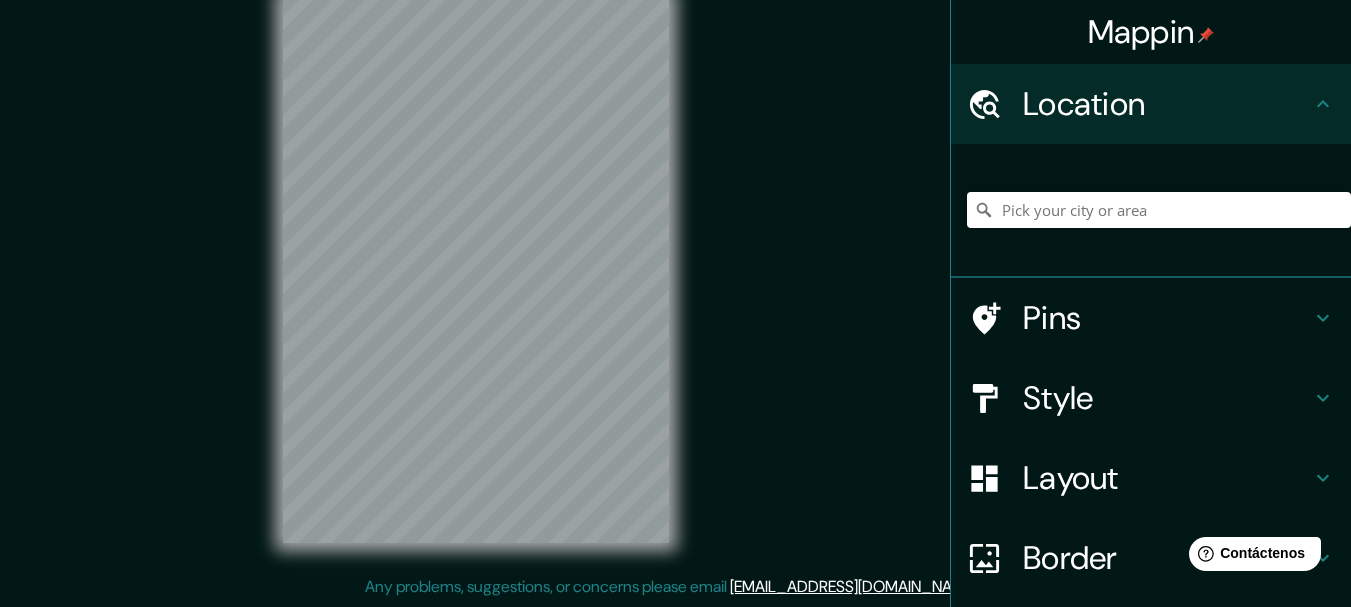 scroll, scrollTop: 0, scrollLeft: 0, axis: both 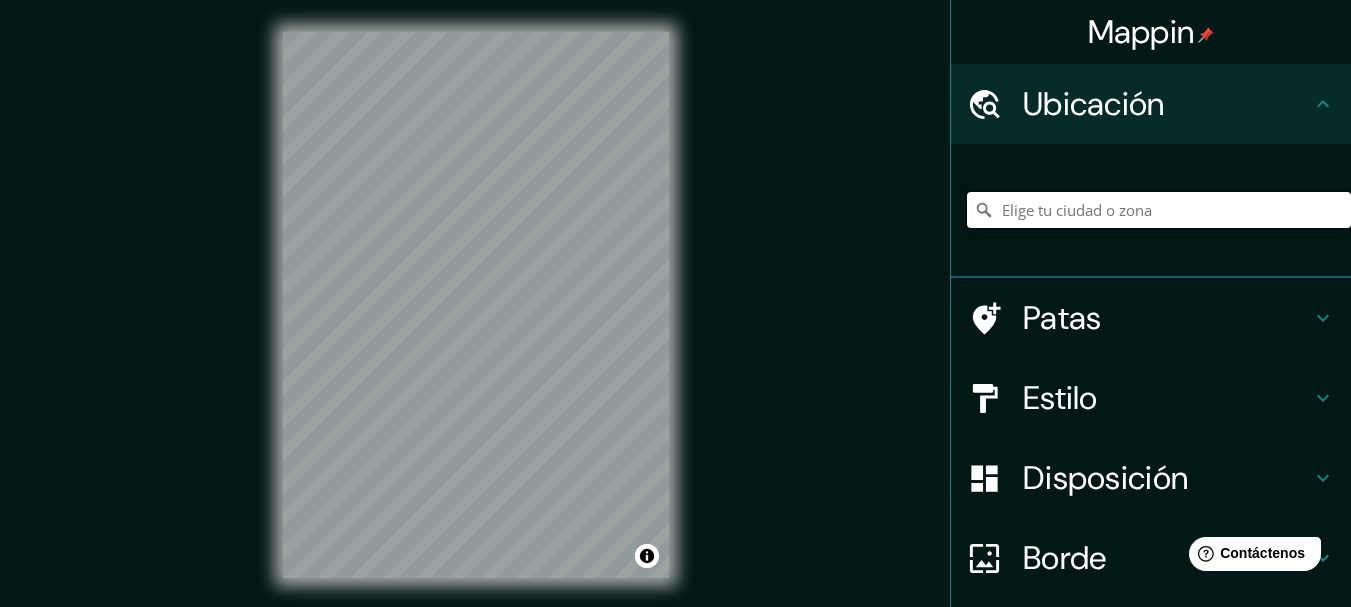 click at bounding box center (1159, 210) 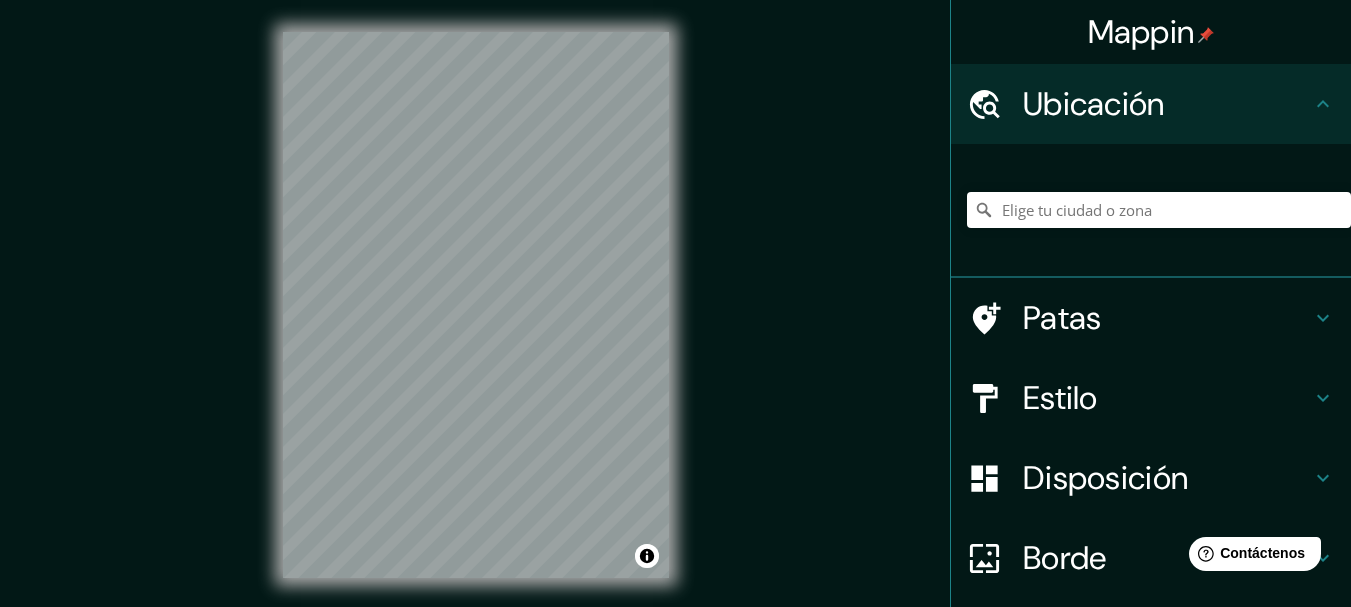 click on "Patas" at bounding box center (1062, 318) 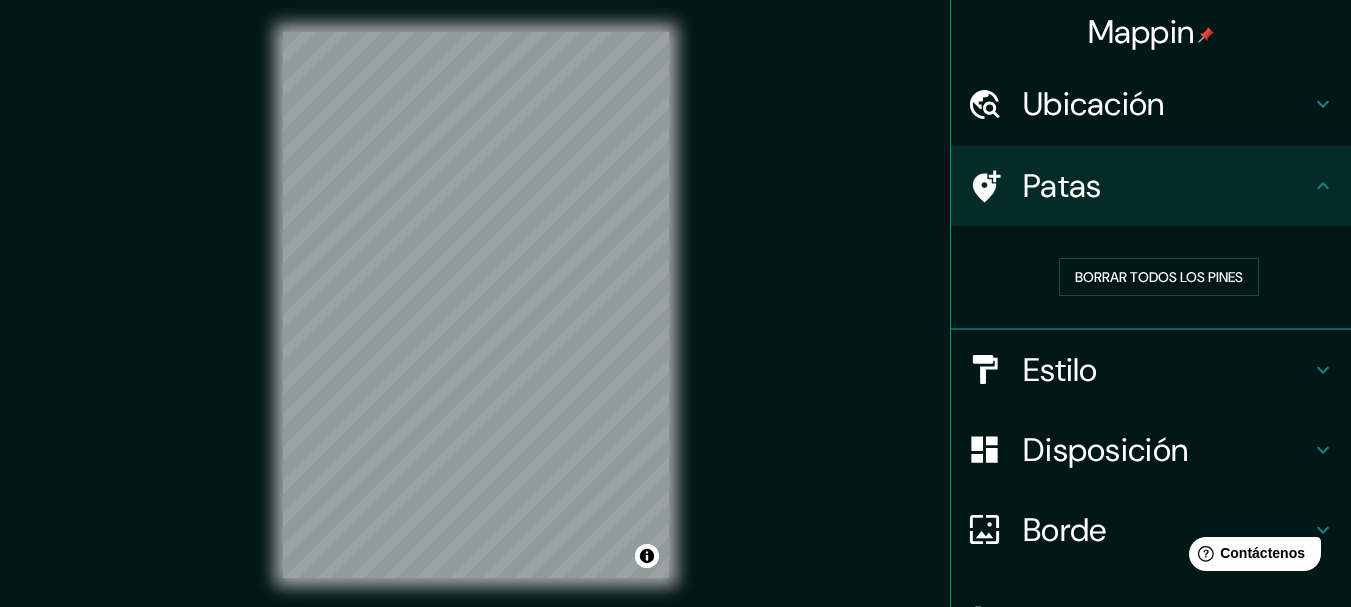 click on "Patas" at bounding box center (1167, 186) 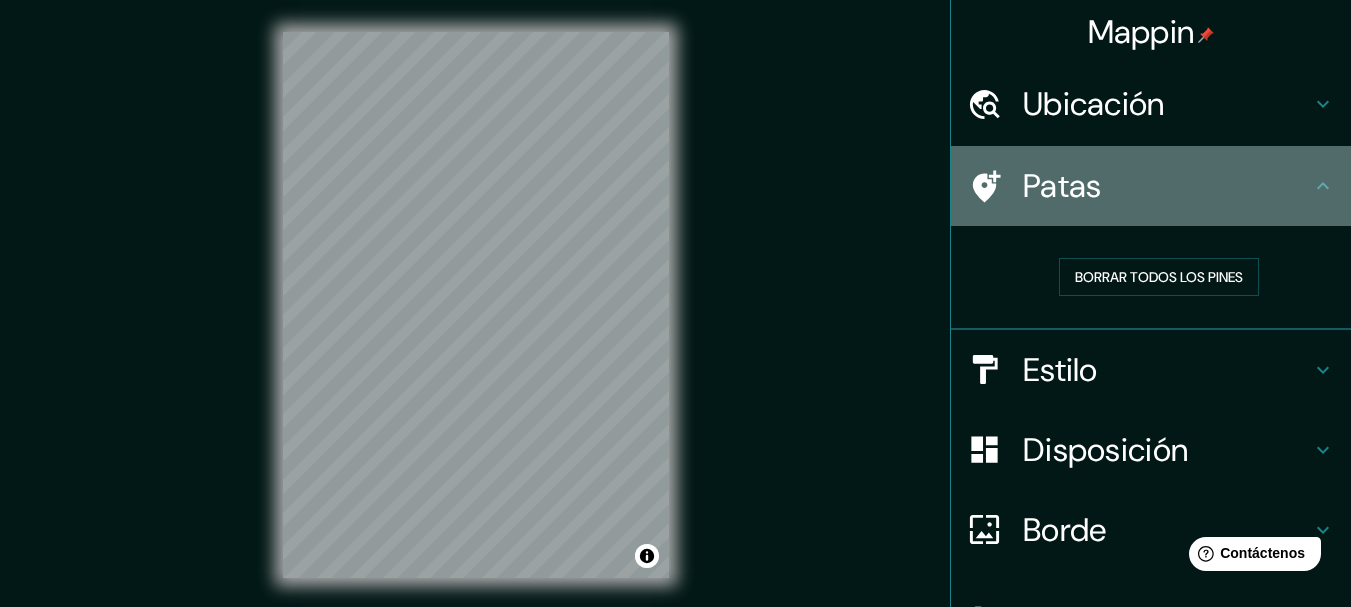 drag, startPoint x: 1319, startPoint y: 190, endPoint x: 1261, endPoint y: 141, distance: 75.9276 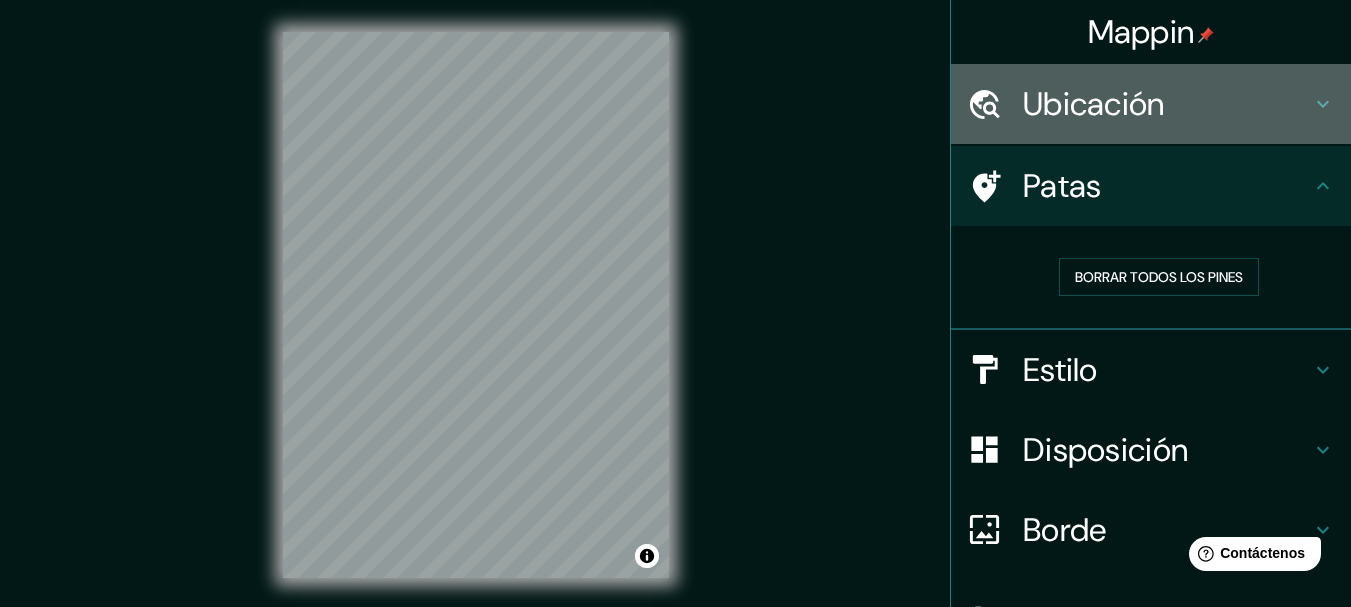 click on "Ubicación" at bounding box center [1167, 104] 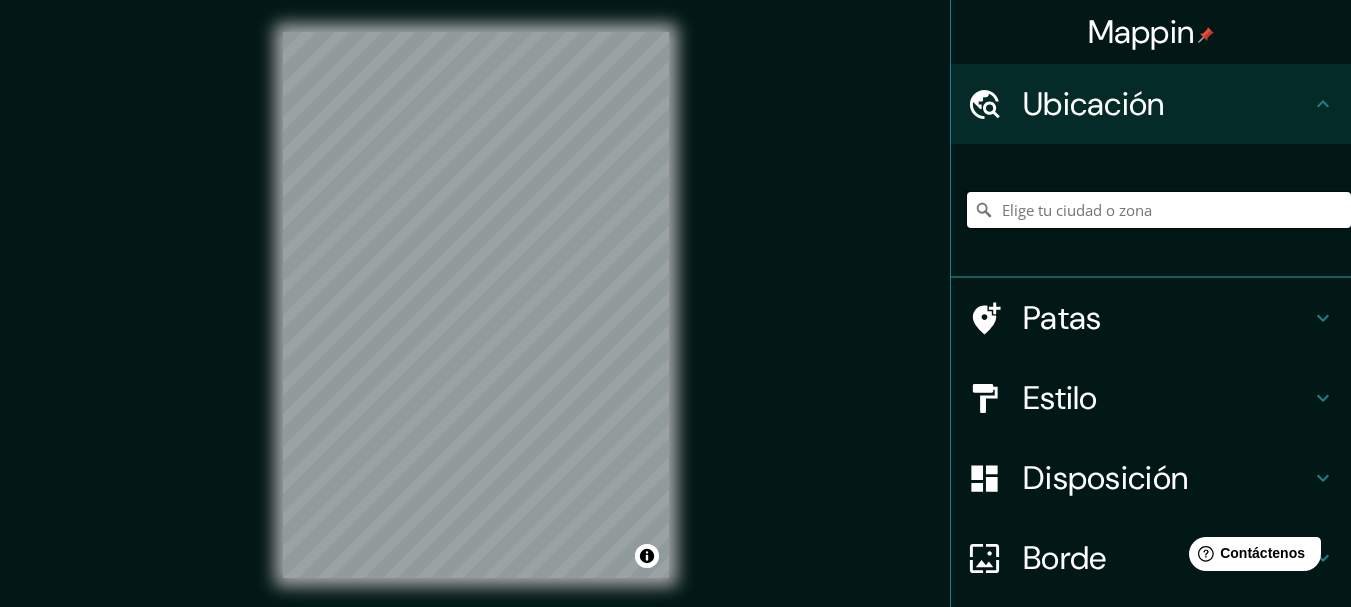 click at bounding box center (1159, 210) 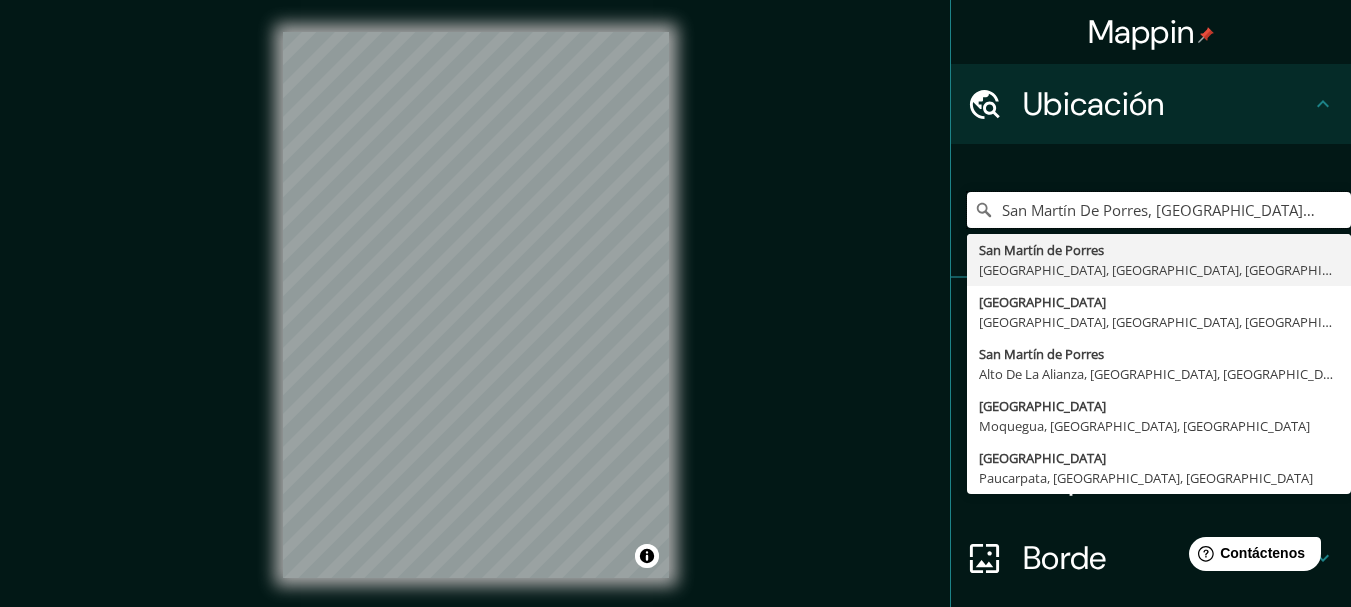 type on "San Martín De Porres, [GEOGRAPHIC_DATA], [GEOGRAPHIC_DATA], [GEOGRAPHIC_DATA]" 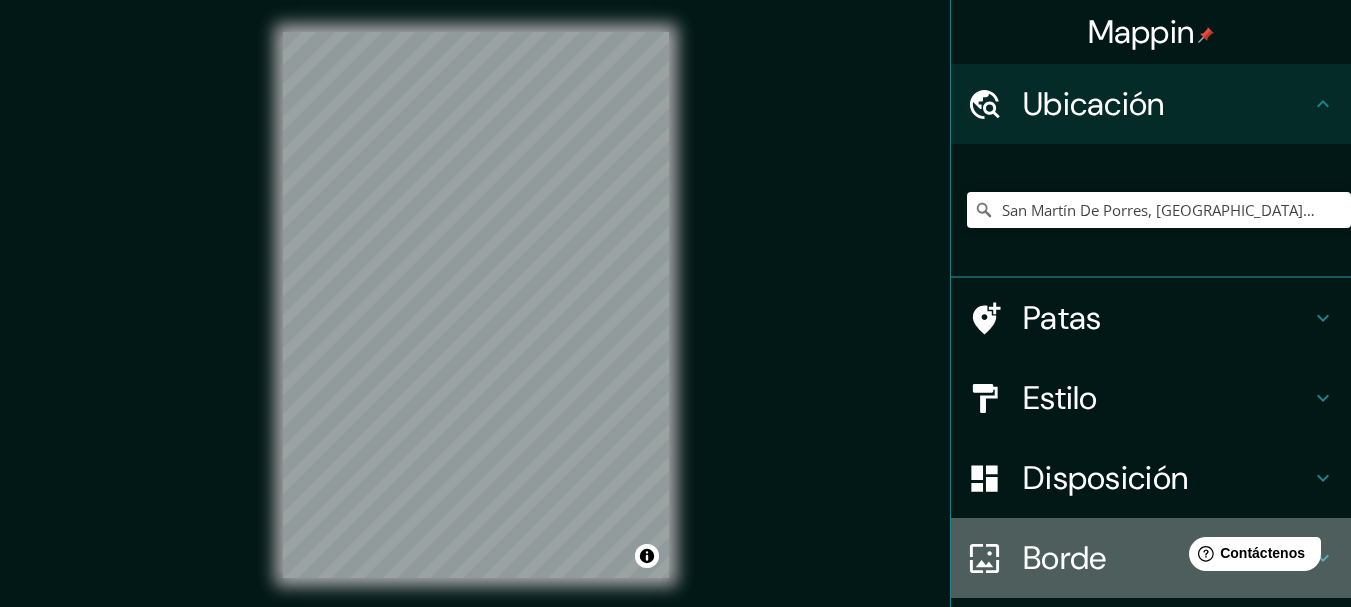 click on "Borde" at bounding box center [1065, 558] 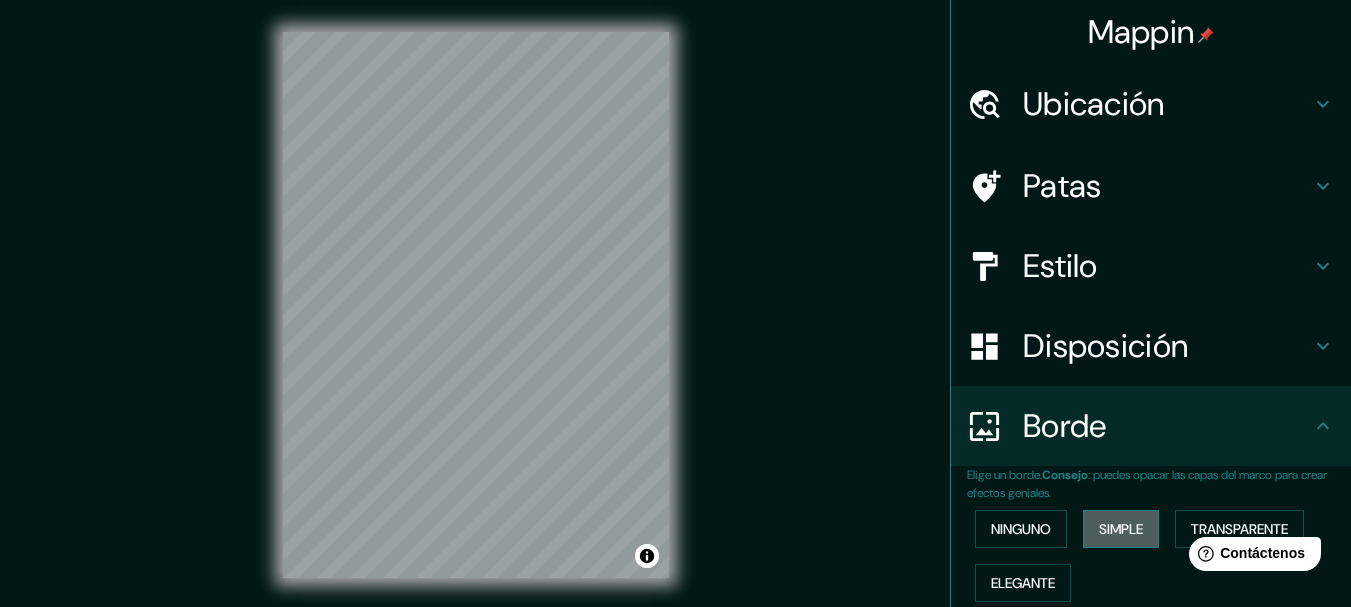 click on "Simple" at bounding box center [1121, 529] 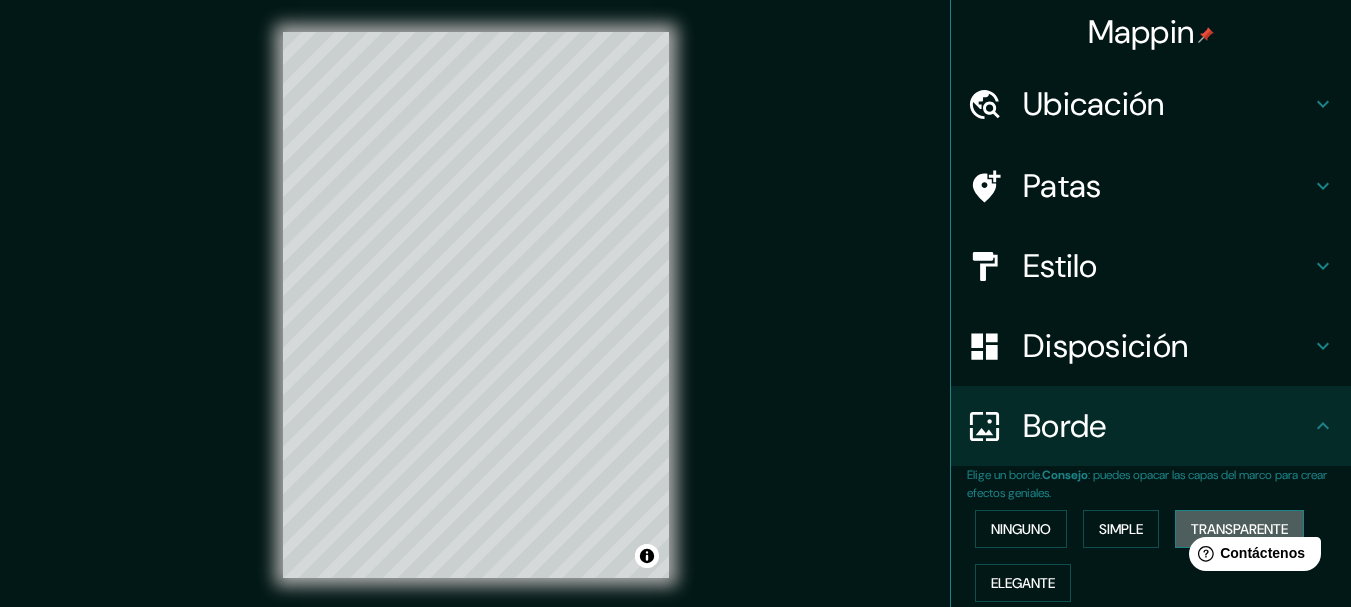 click on "Transparente" at bounding box center [1239, 529] 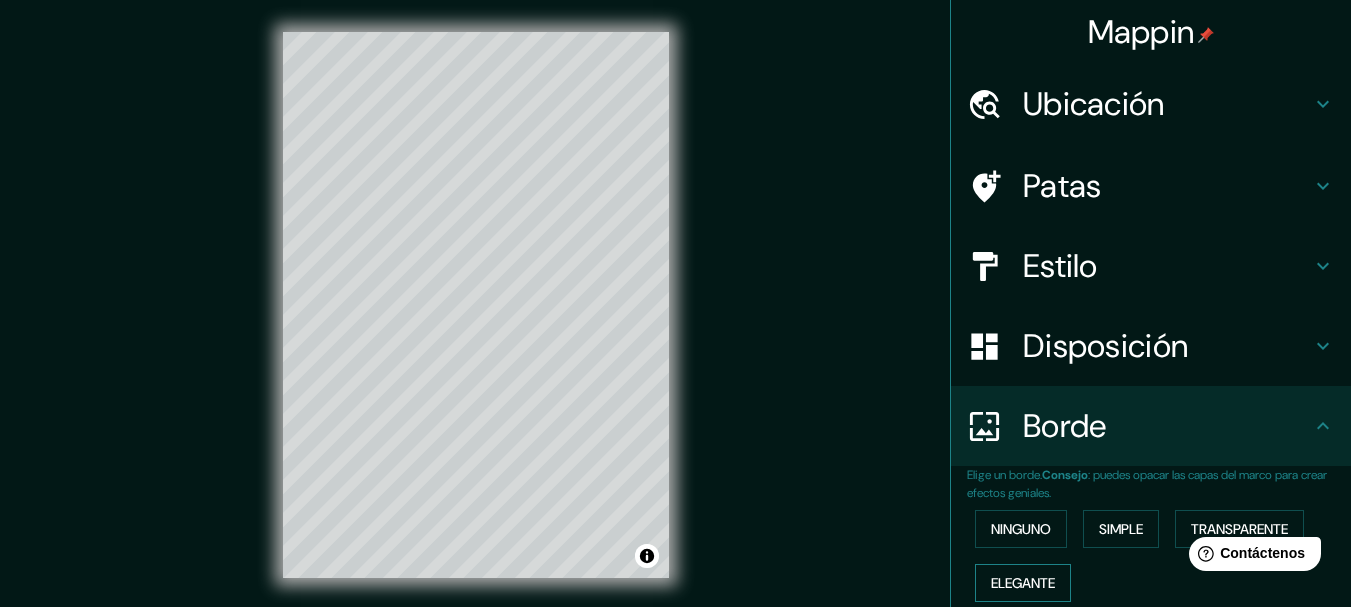 click on "Elegante" at bounding box center [1023, 583] 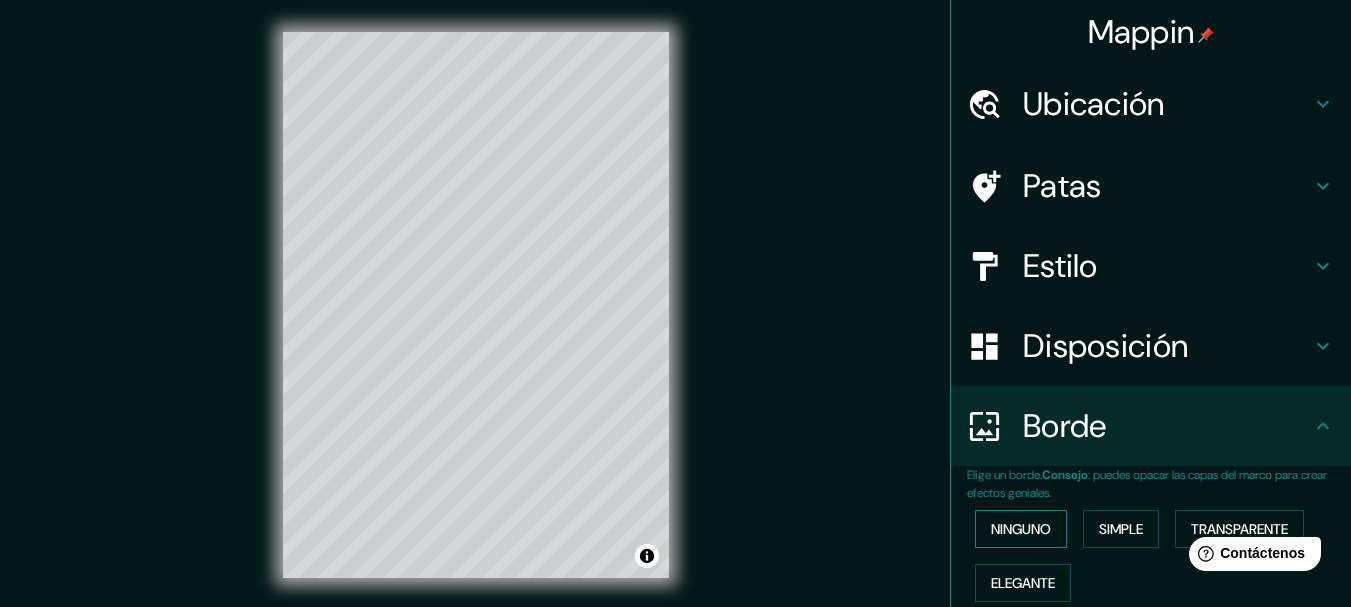 click on "Ninguno" at bounding box center (1021, 529) 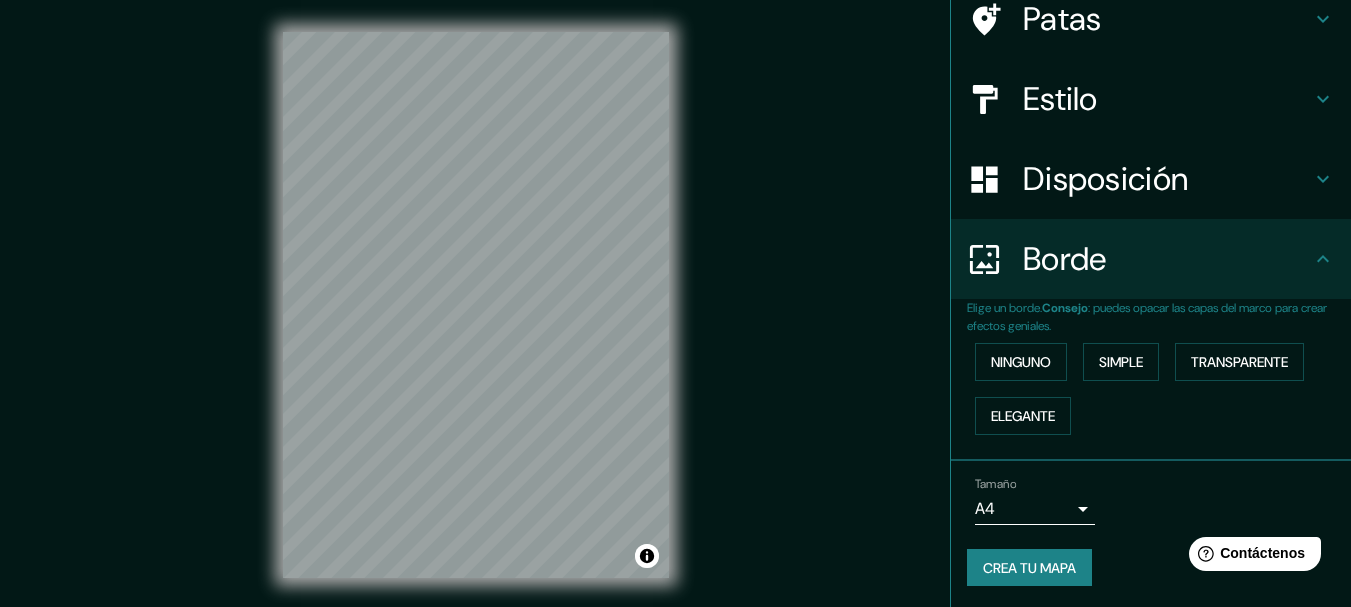 scroll, scrollTop: 170, scrollLeft: 0, axis: vertical 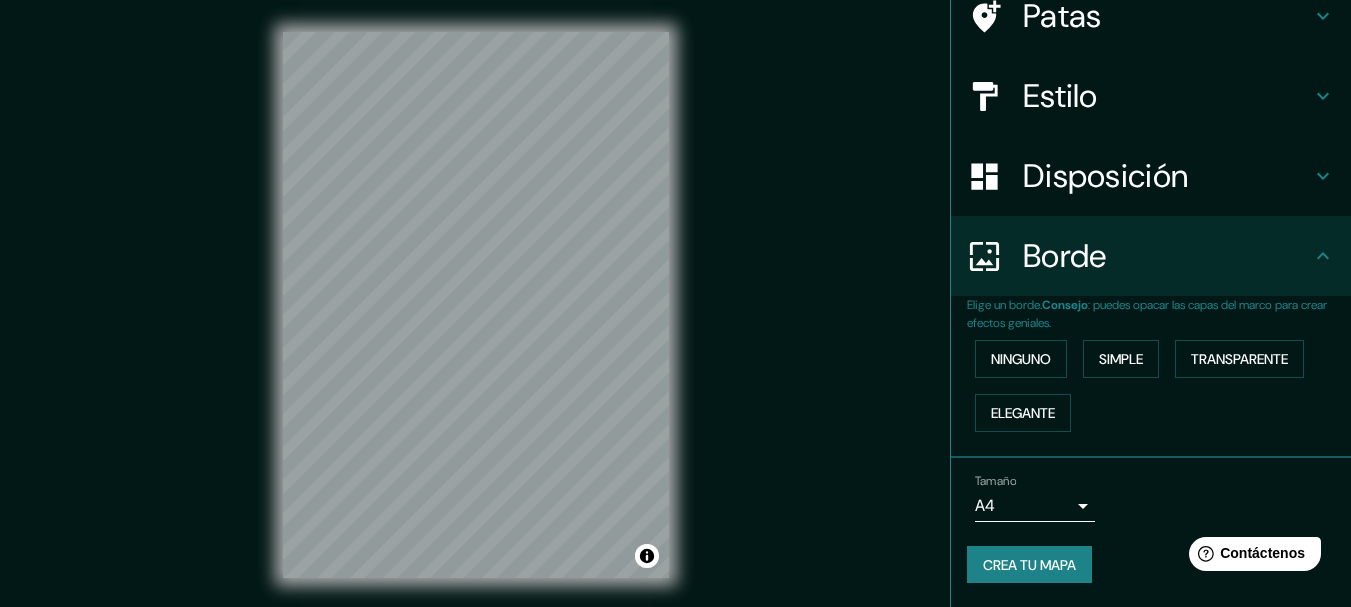 click on "Disposición" at bounding box center [1105, 176] 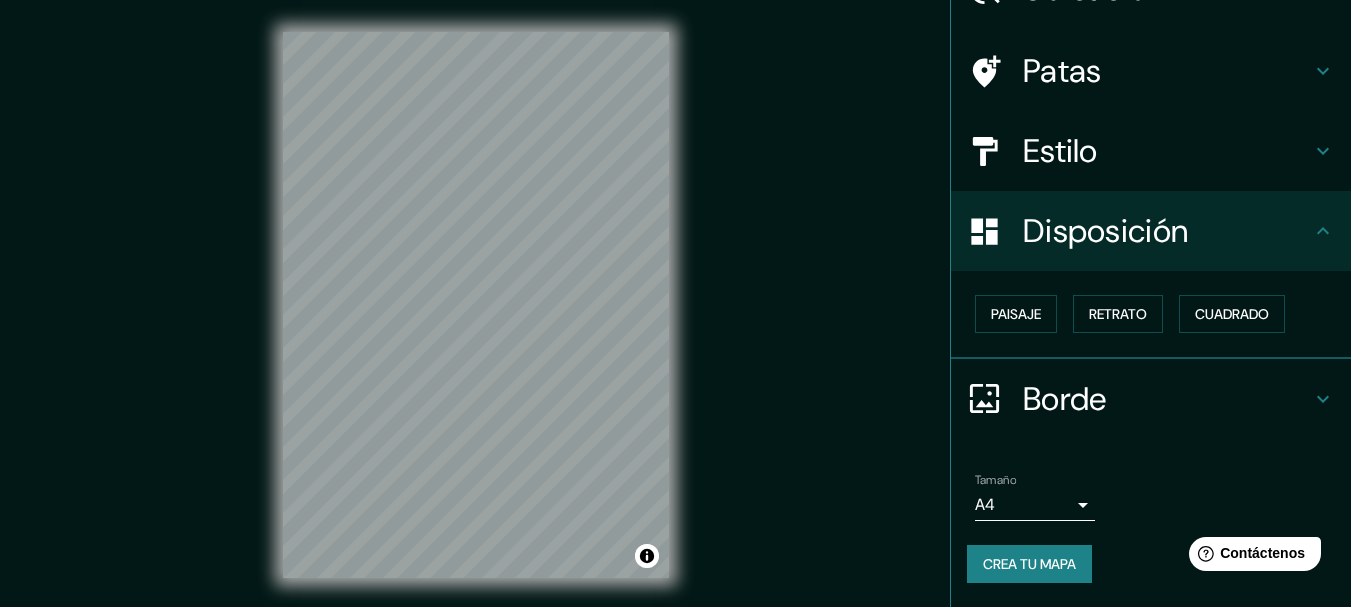 scroll, scrollTop: 114, scrollLeft: 0, axis: vertical 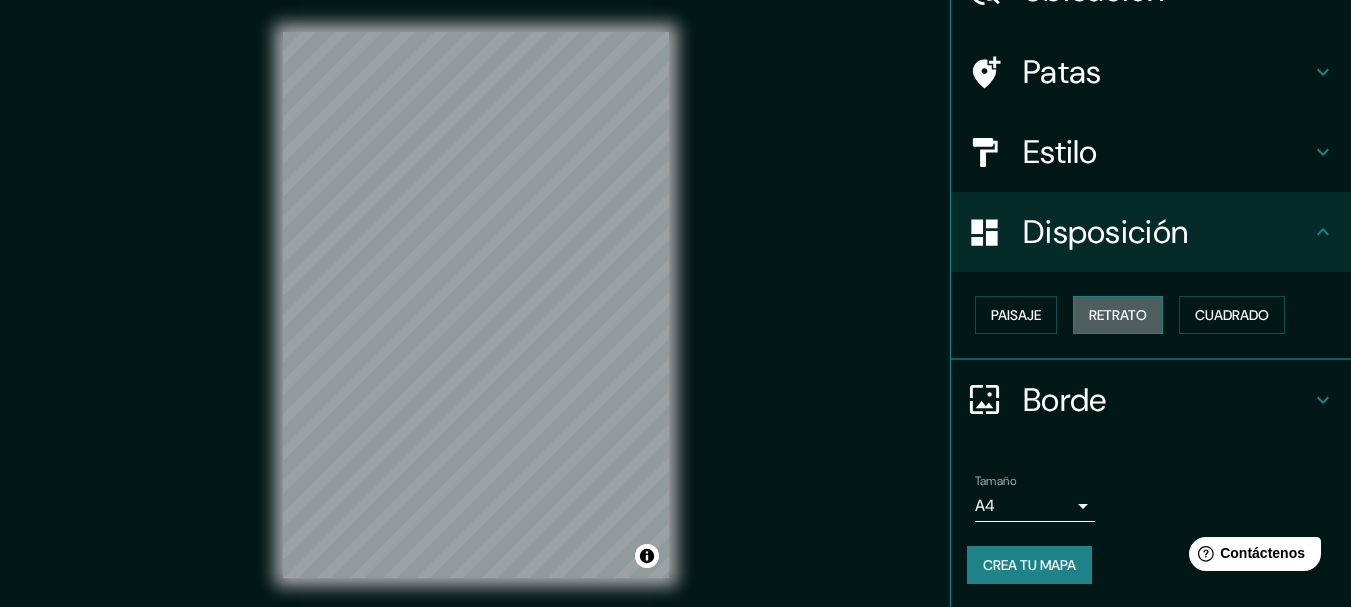 click on "Retrato" at bounding box center (1118, 315) 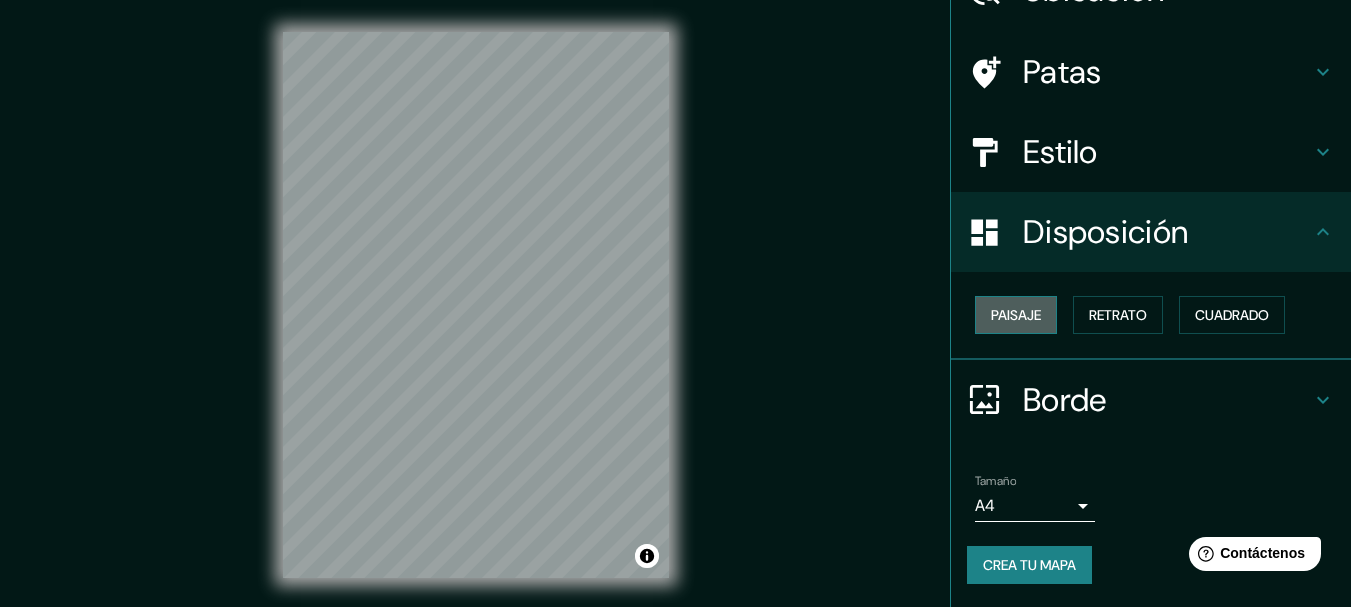 click on "Paisaje" at bounding box center (1016, 315) 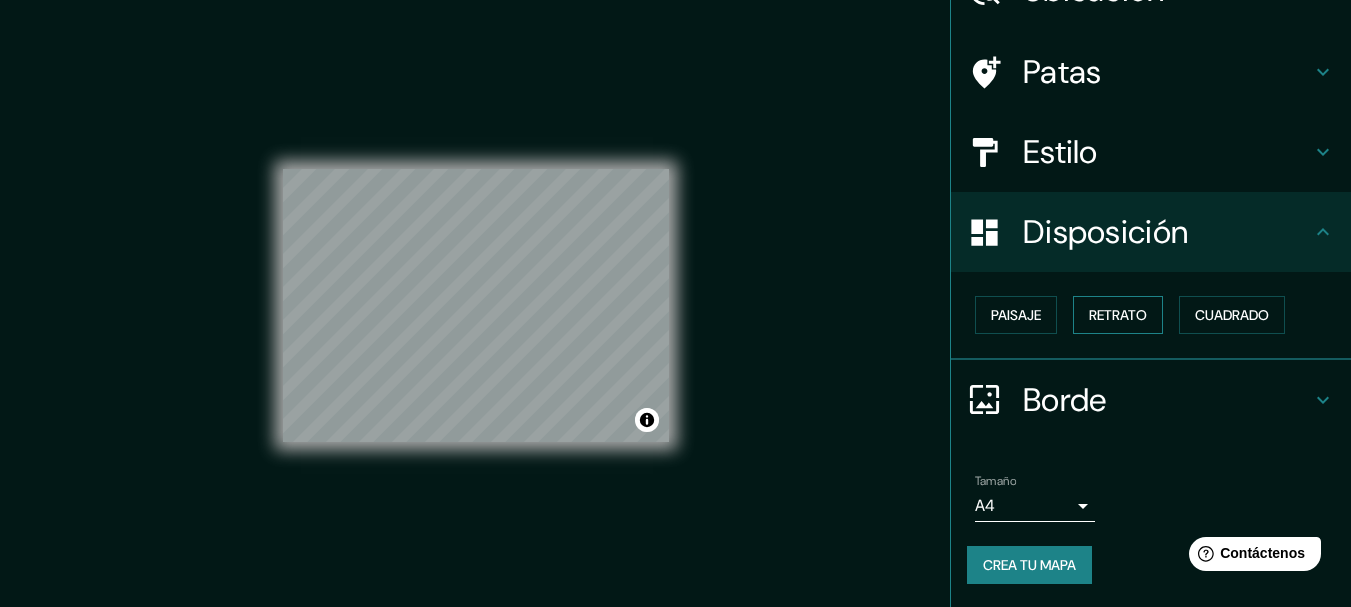 click on "Retrato" at bounding box center (1118, 315) 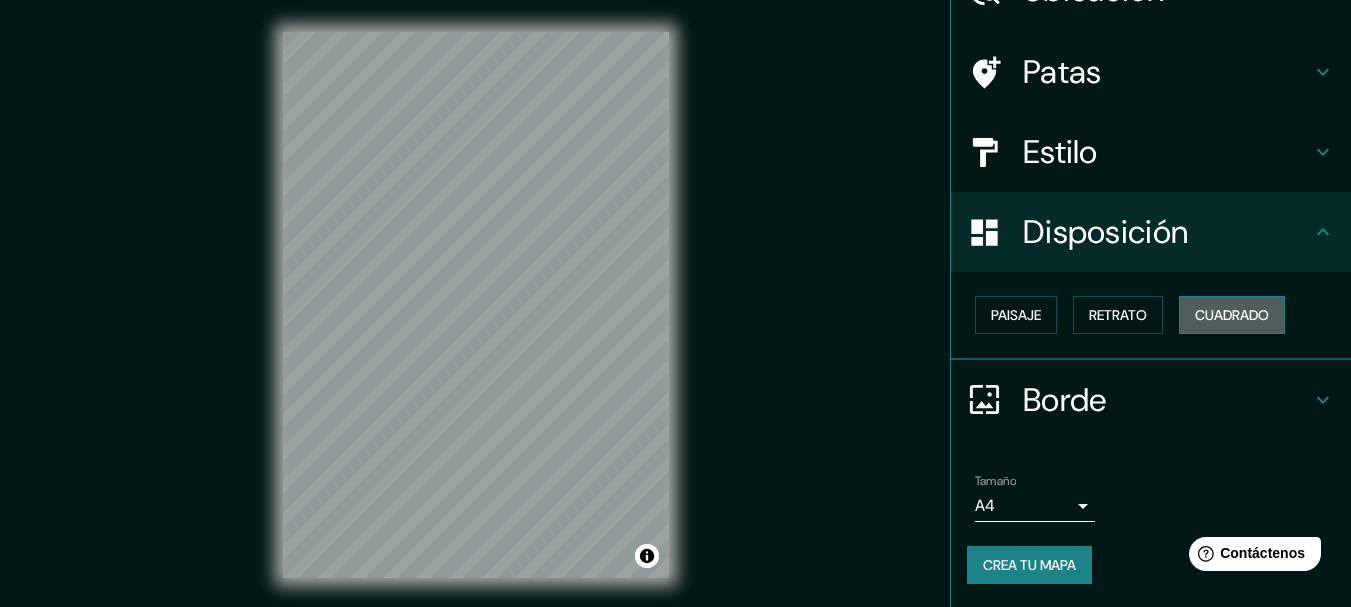 click on "Cuadrado" at bounding box center (1232, 315) 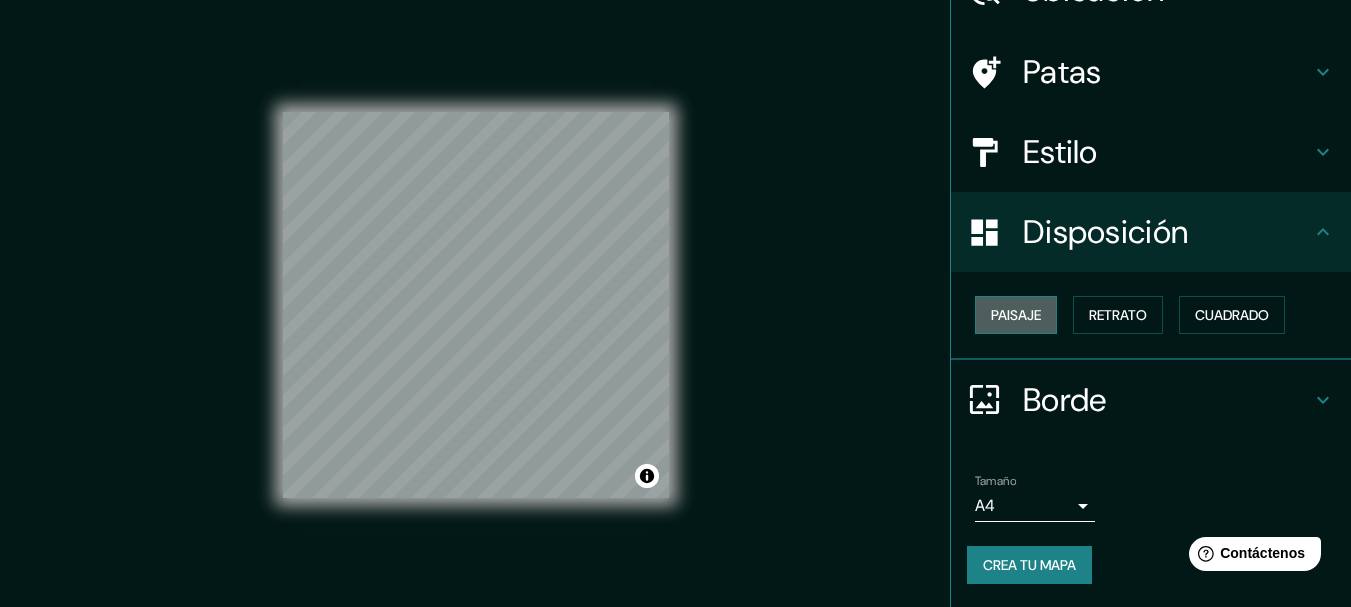 click on "Paisaje" at bounding box center [1016, 315] 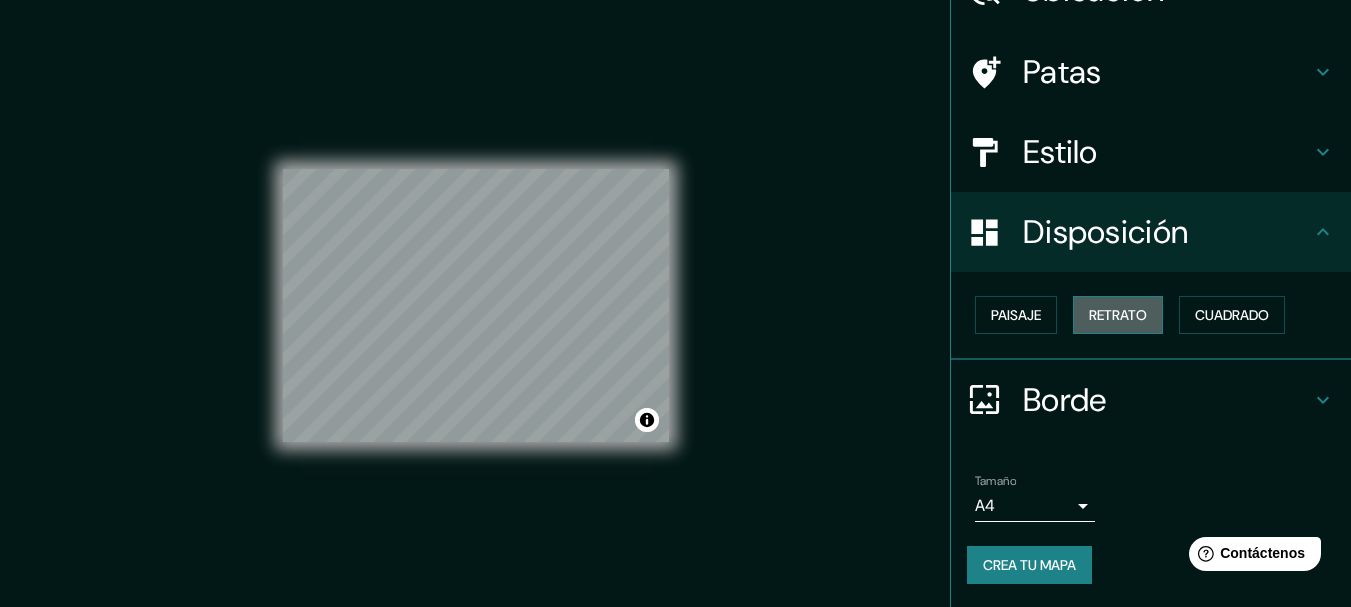 click on "Retrato" at bounding box center [1118, 315] 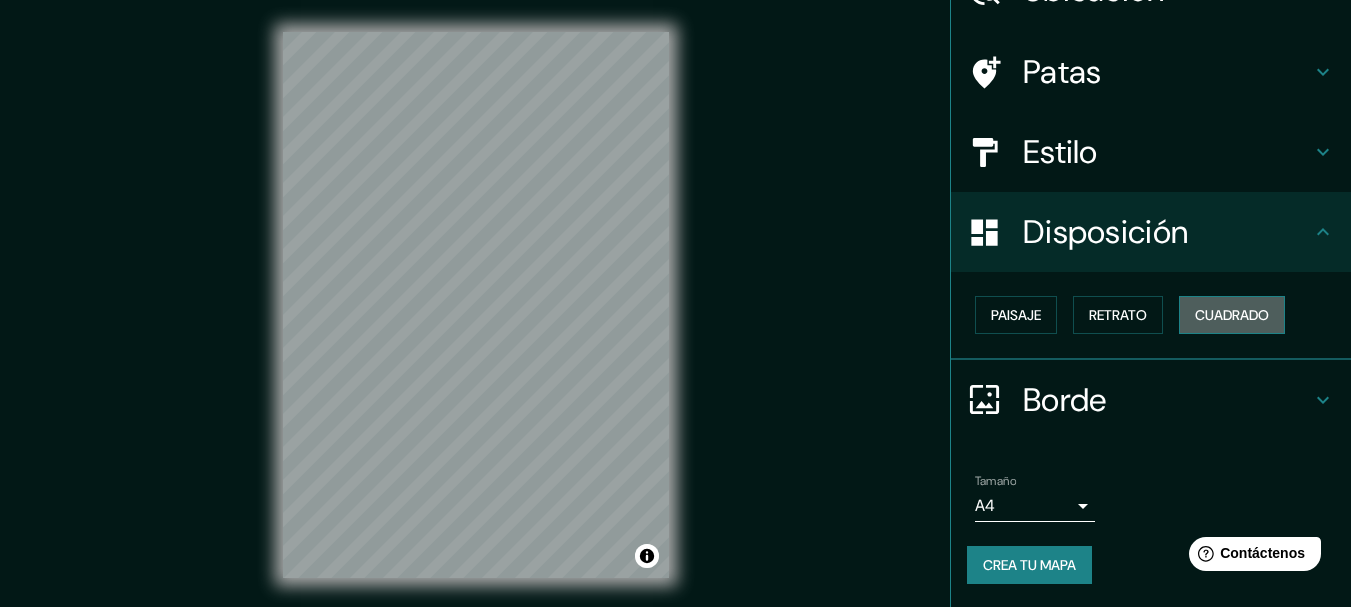 click on "Cuadrado" at bounding box center [1232, 315] 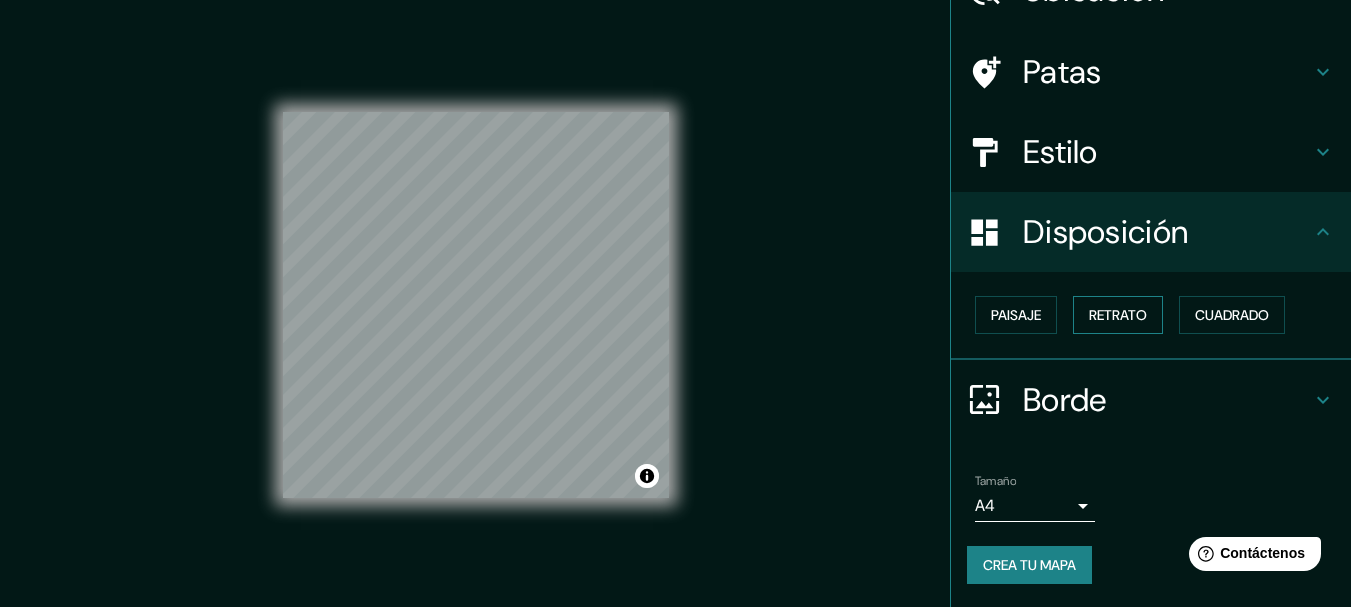 click on "Retrato" at bounding box center [1118, 315] 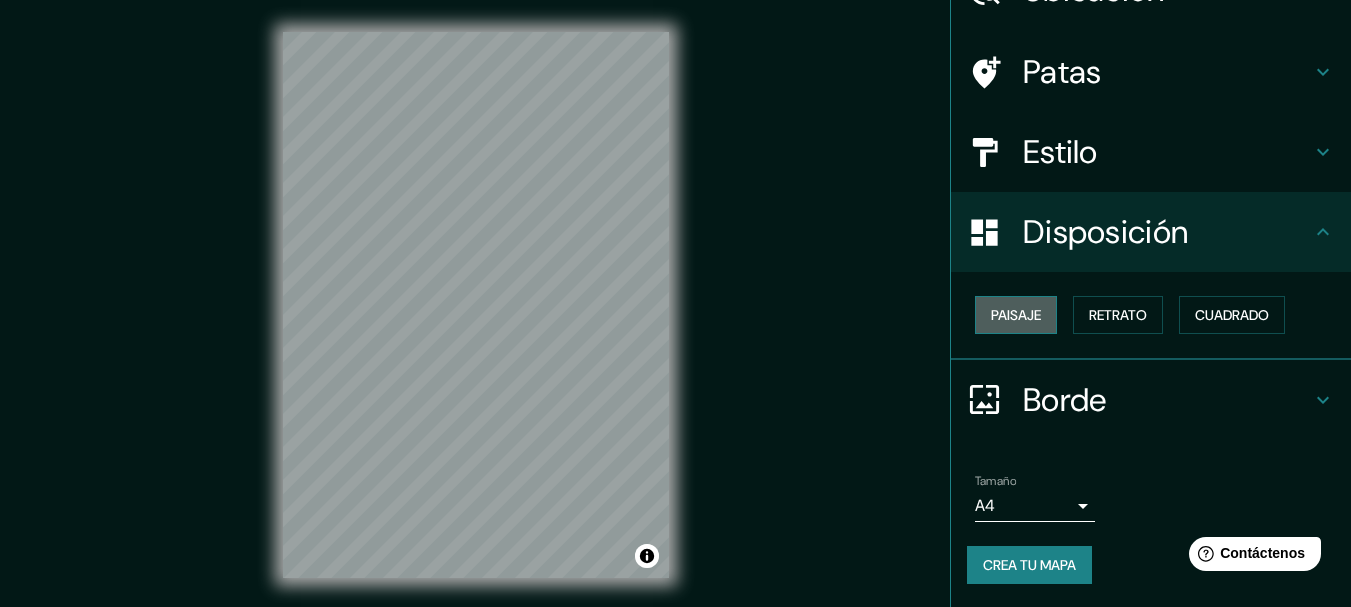 click on "Paisaje" at bounding box center [1016, 315] 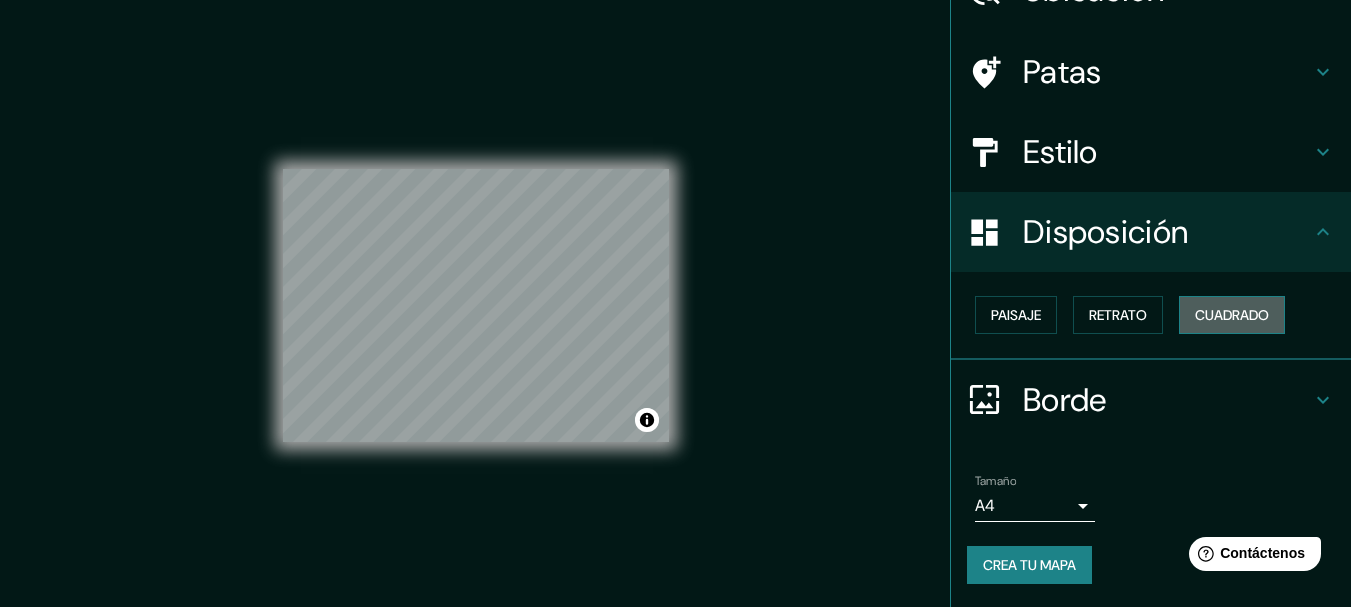 click on "Cuadrado" at bounding box center [1232, 315] 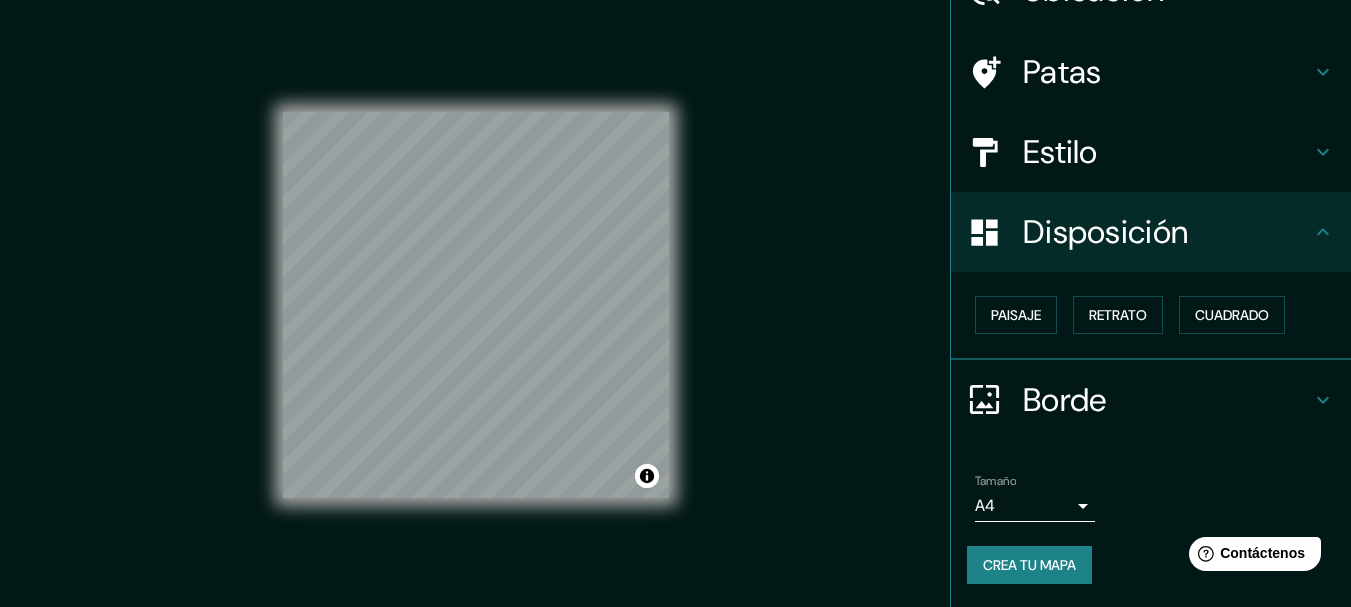 click on "Estilo" at bounding box center [1151, 152] 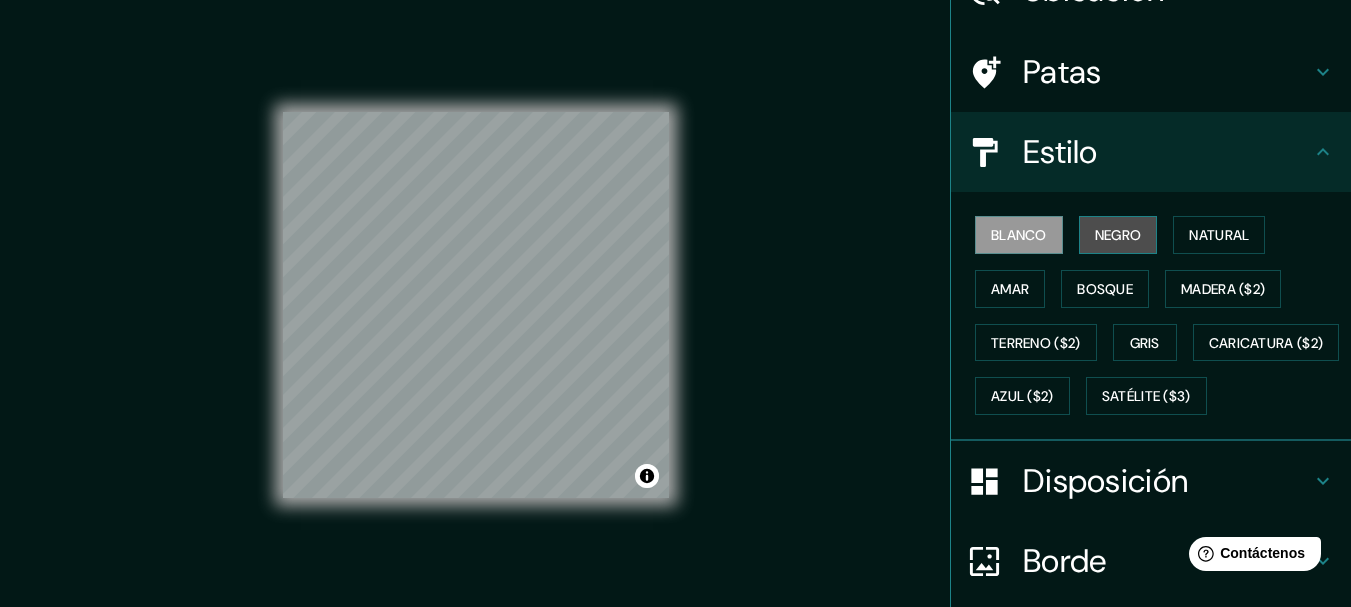click on "Negro" at bounding box center [1118, 235] 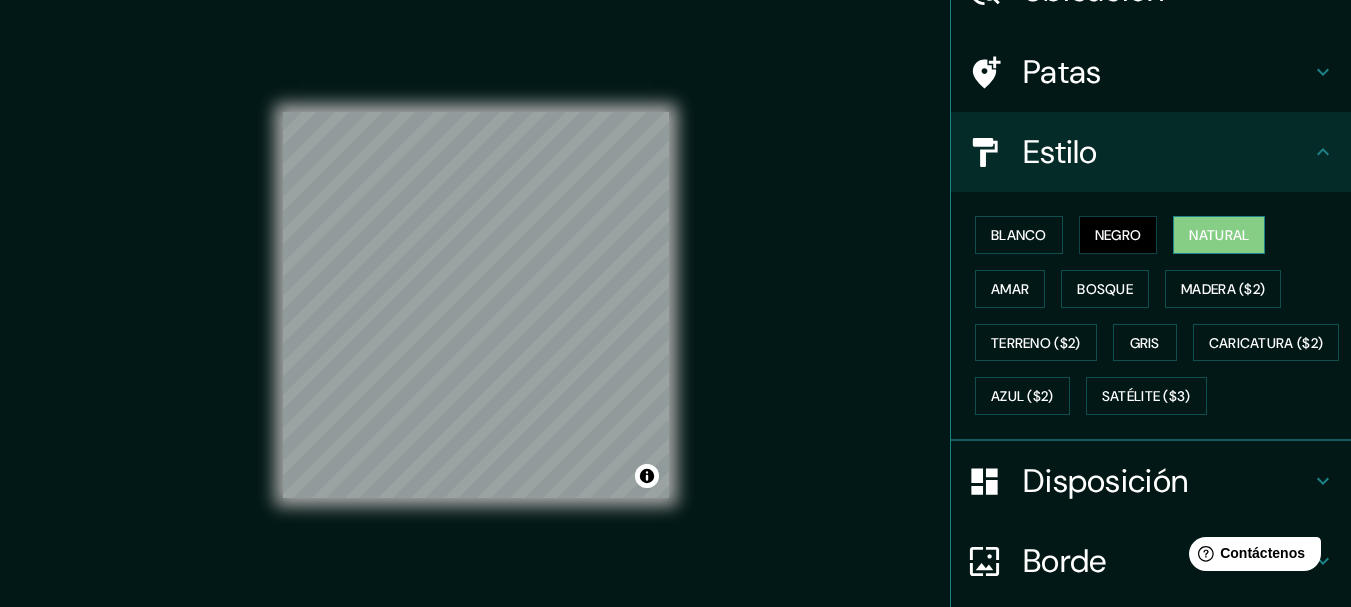 click on "Natural" at bounding box center (1219, 235) 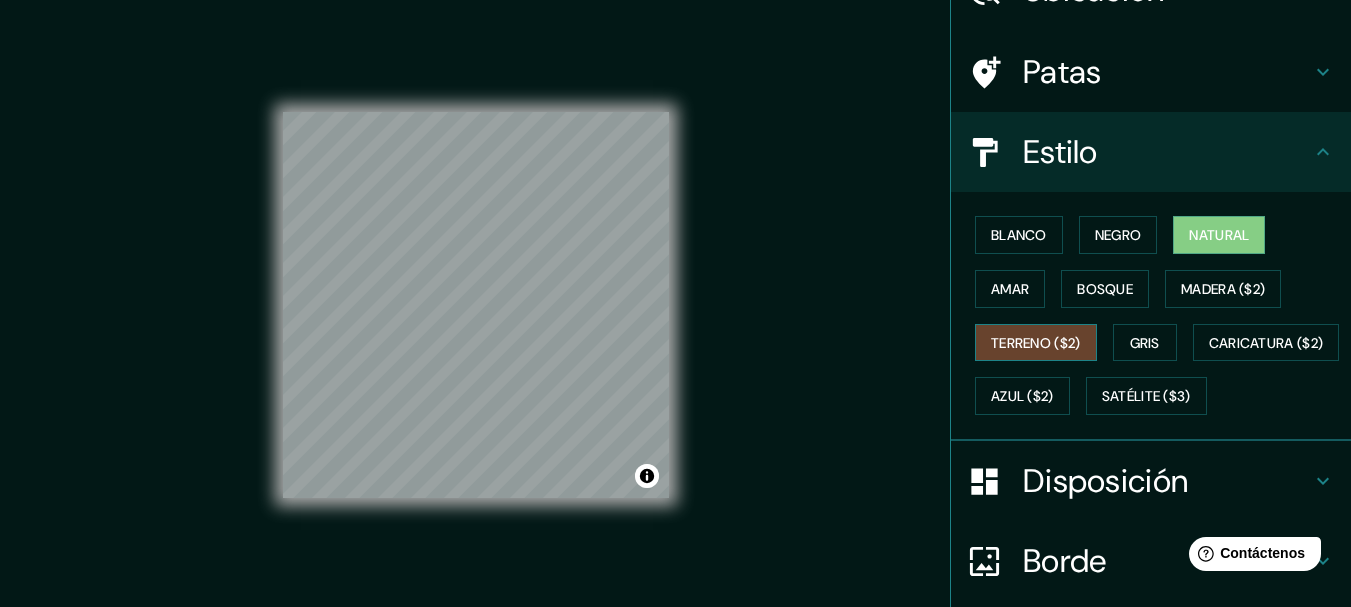 click on "Terreno ($2)" at bounding box center (1036, 343) 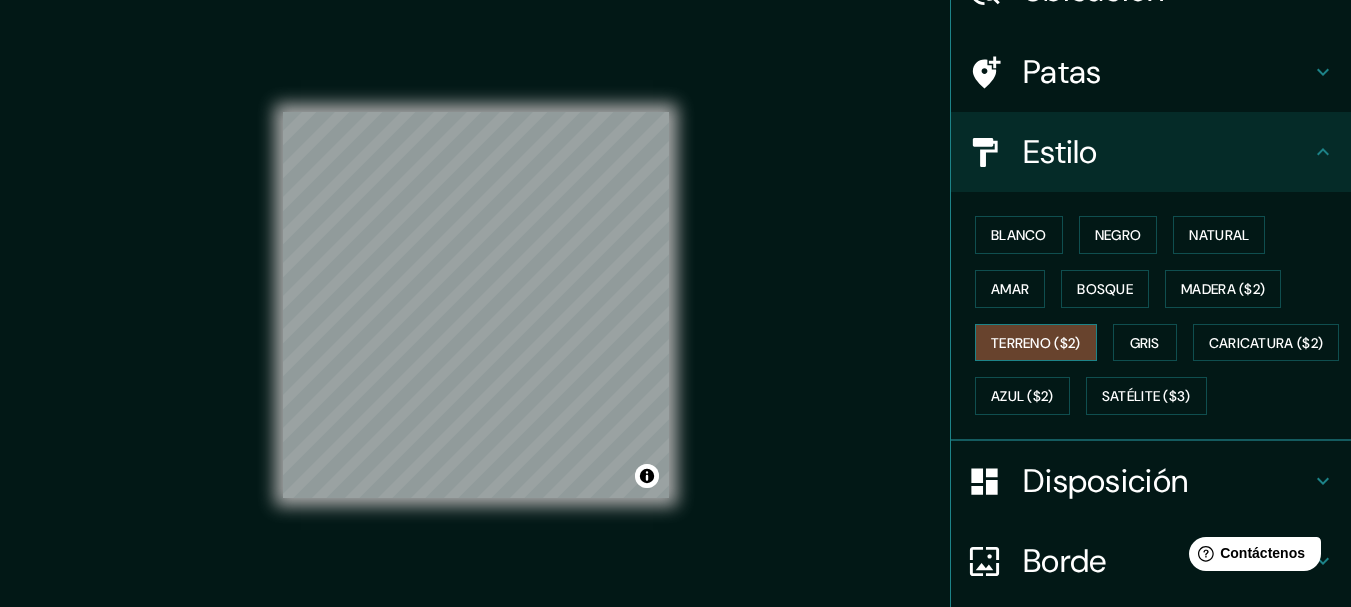 click on "Terreno ($2)" at bounding box center [1036, 343] 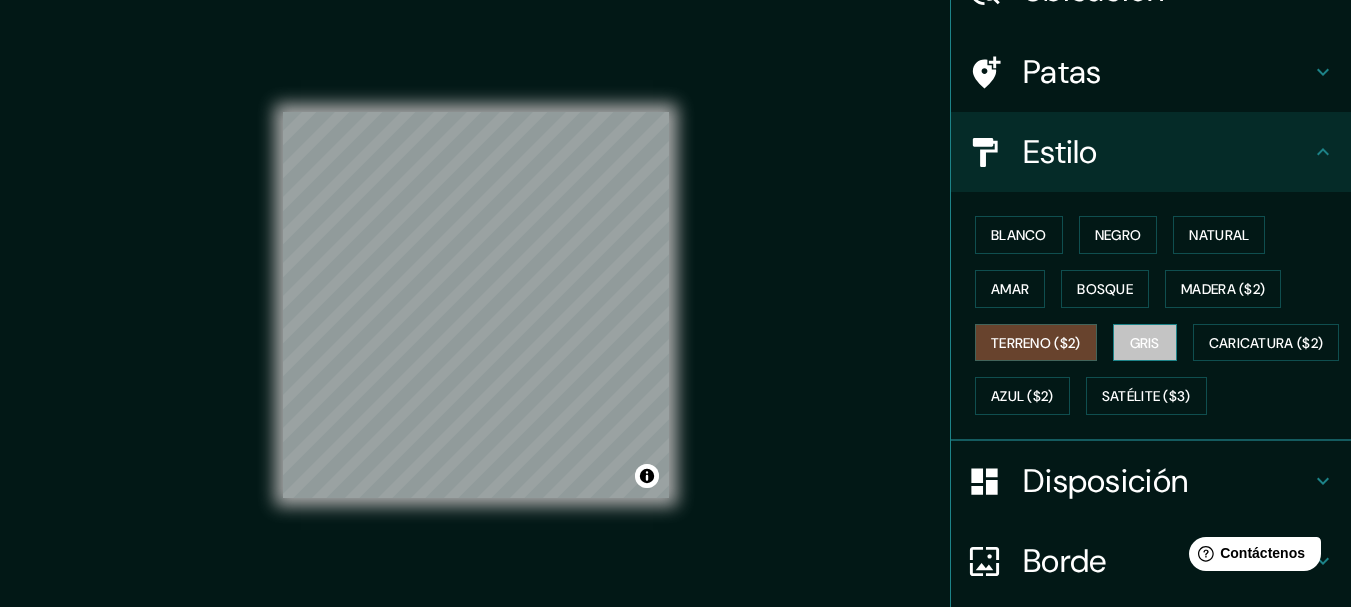 click on "Gris" at bounding box center (1145, 343) 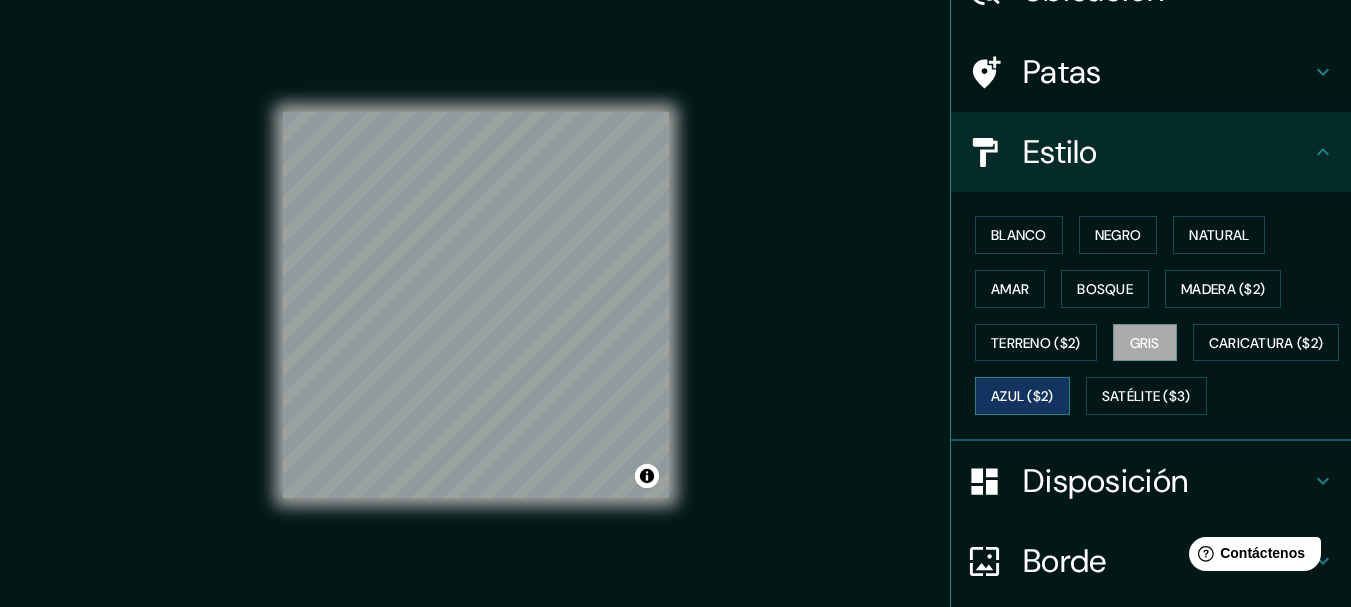 click on "Azul ($2)" at bounding box center (1022, 396) 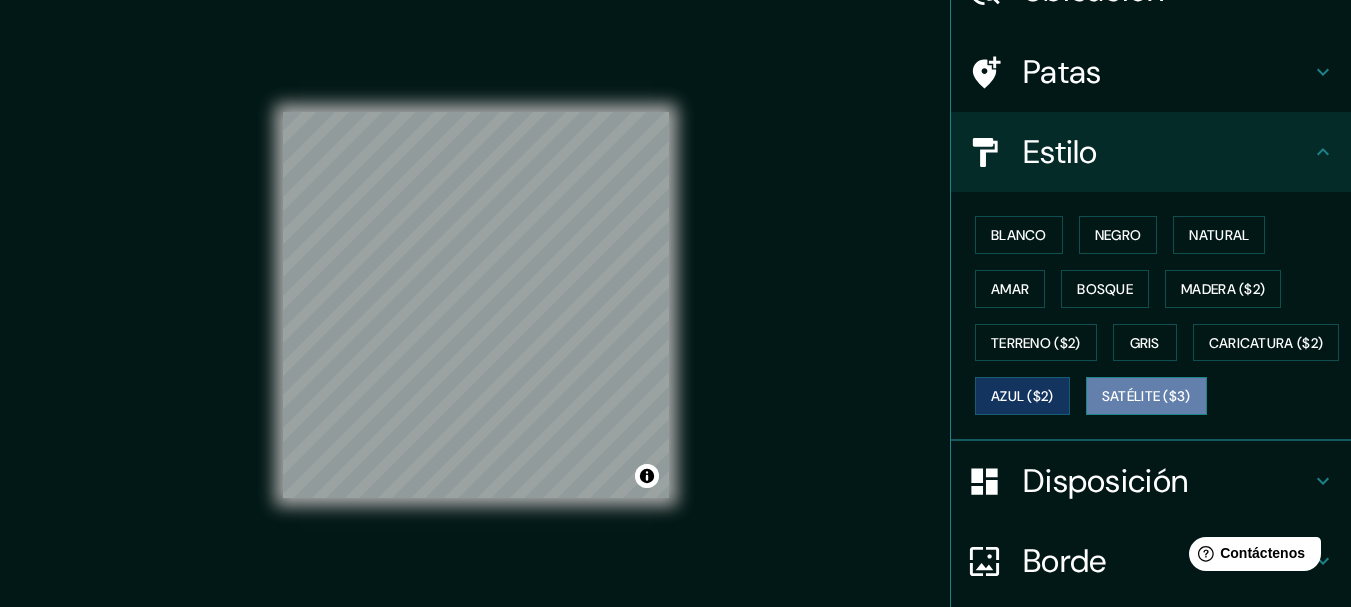 click on "Satélite ($3)" at bounding box center (1146, 397) 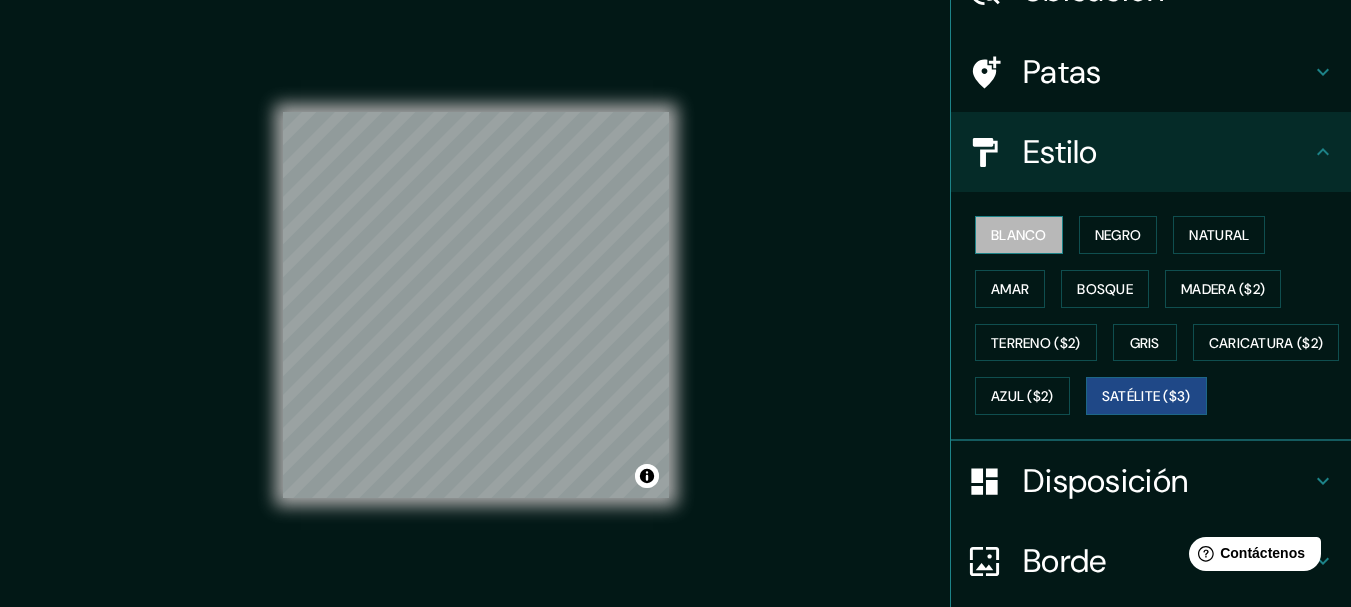 click on "Blanco" at bounding box center [1019, 235] 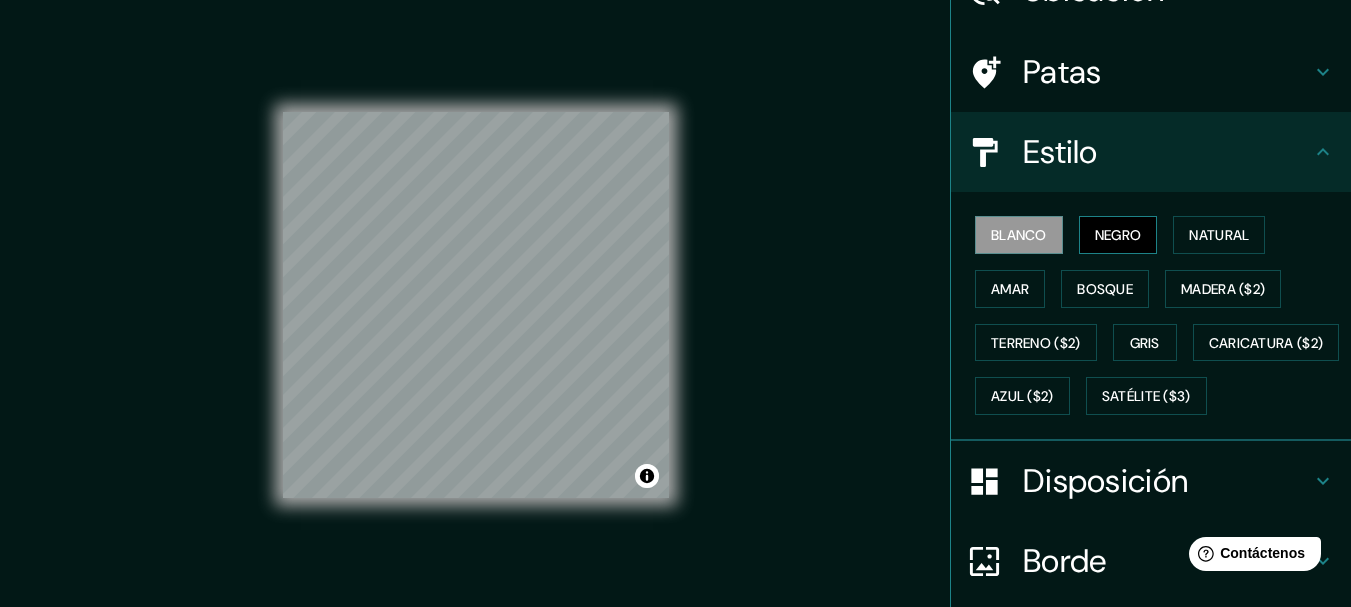 click on "Negro" at bounding box center [1118, 235] 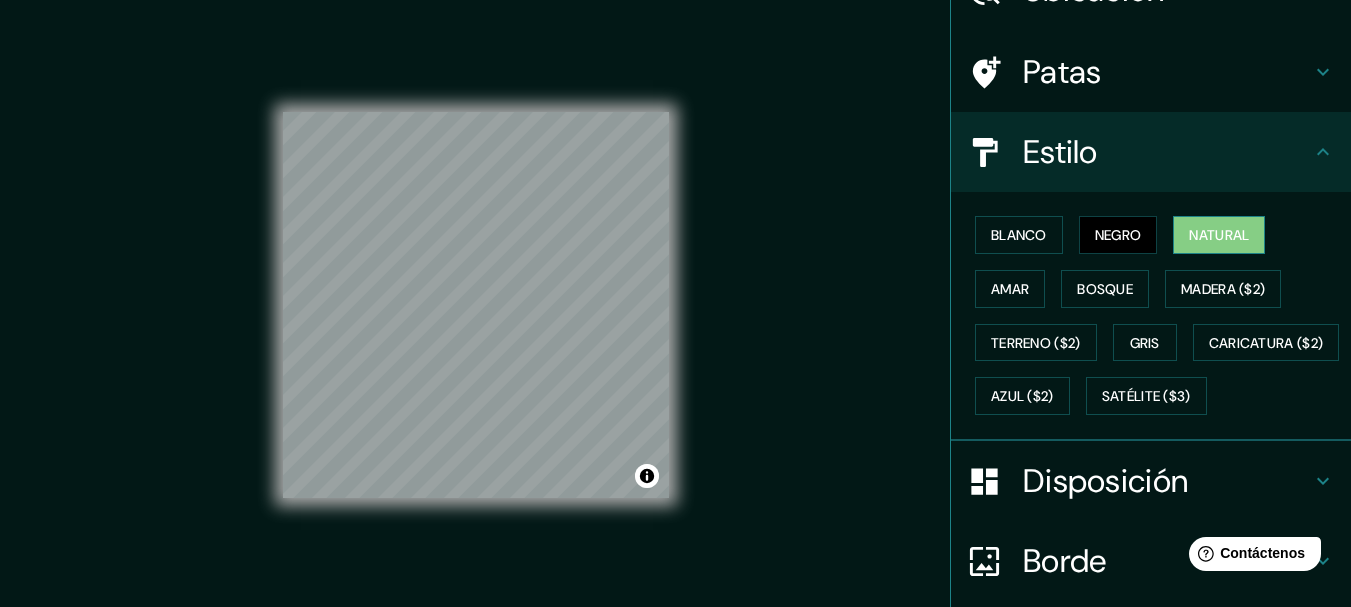click on "Natural" at bounding box center [1219, 235] 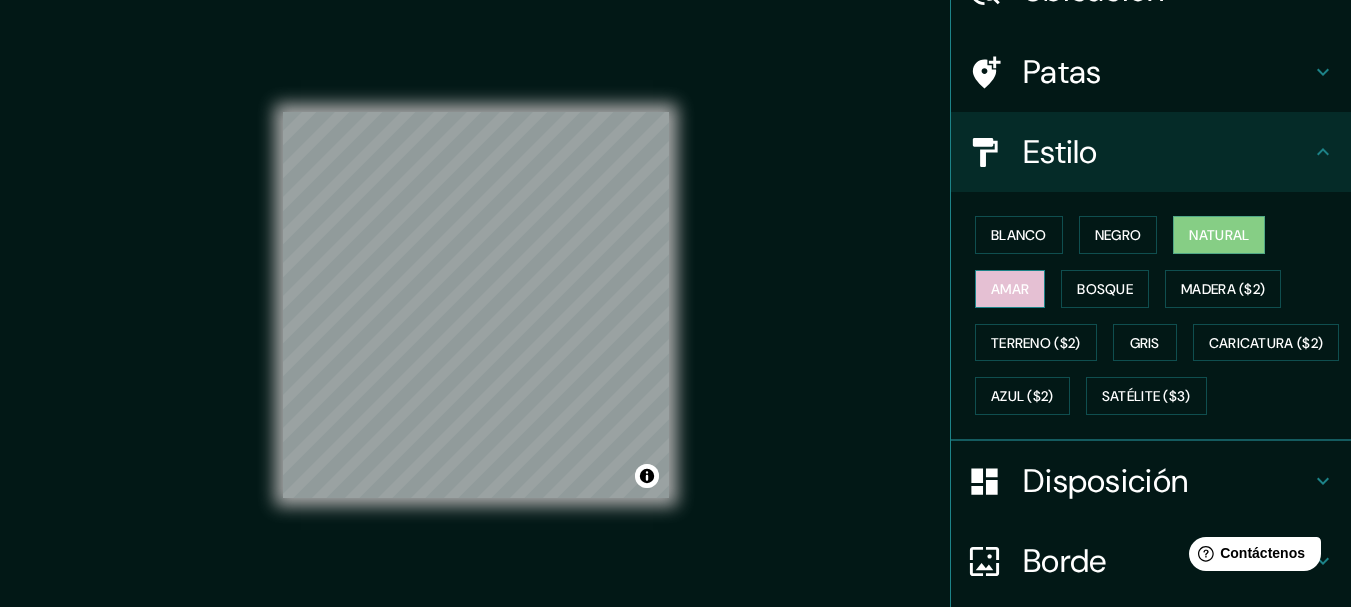 click on "Amar" at bounding box center [1010, 289] 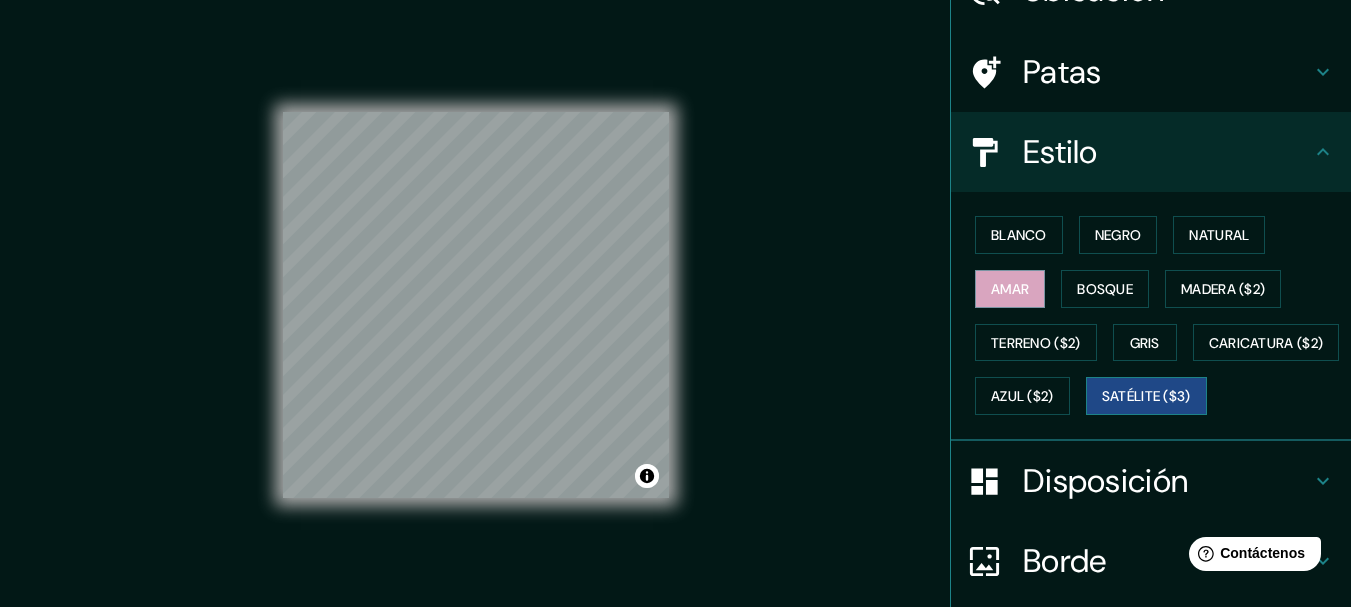 click on "Satélite ($3)" at bounding box center (1146, 397) 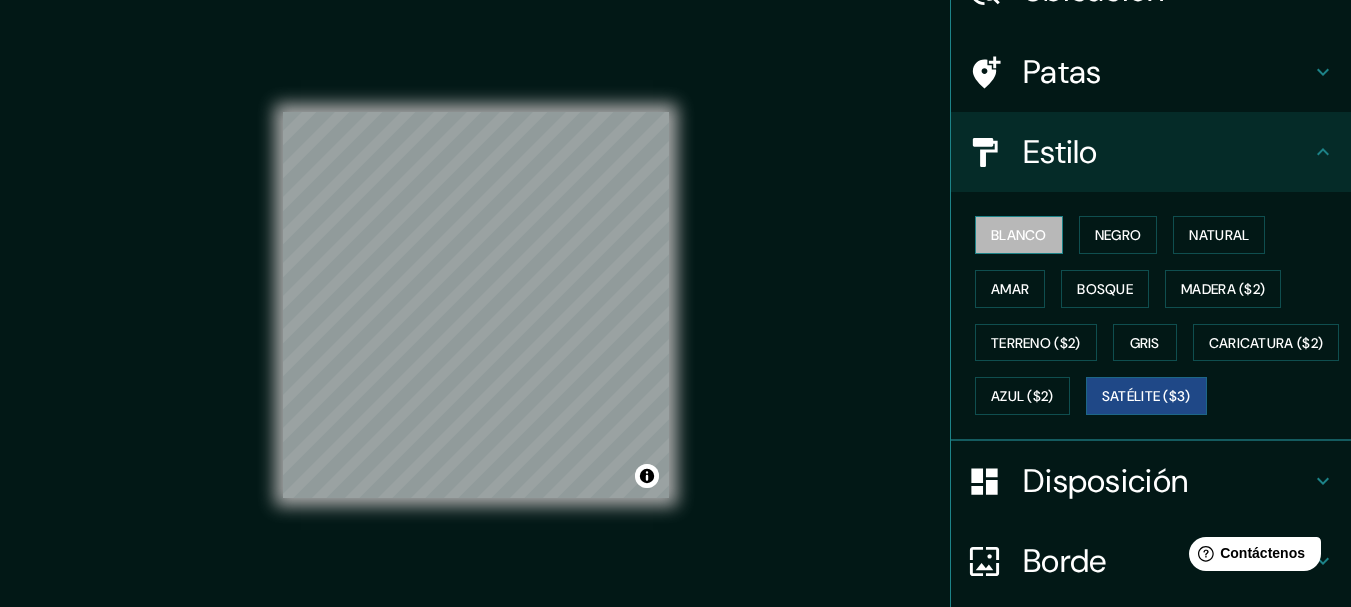 click on "Blanco" at bounding box center (1019, 235) 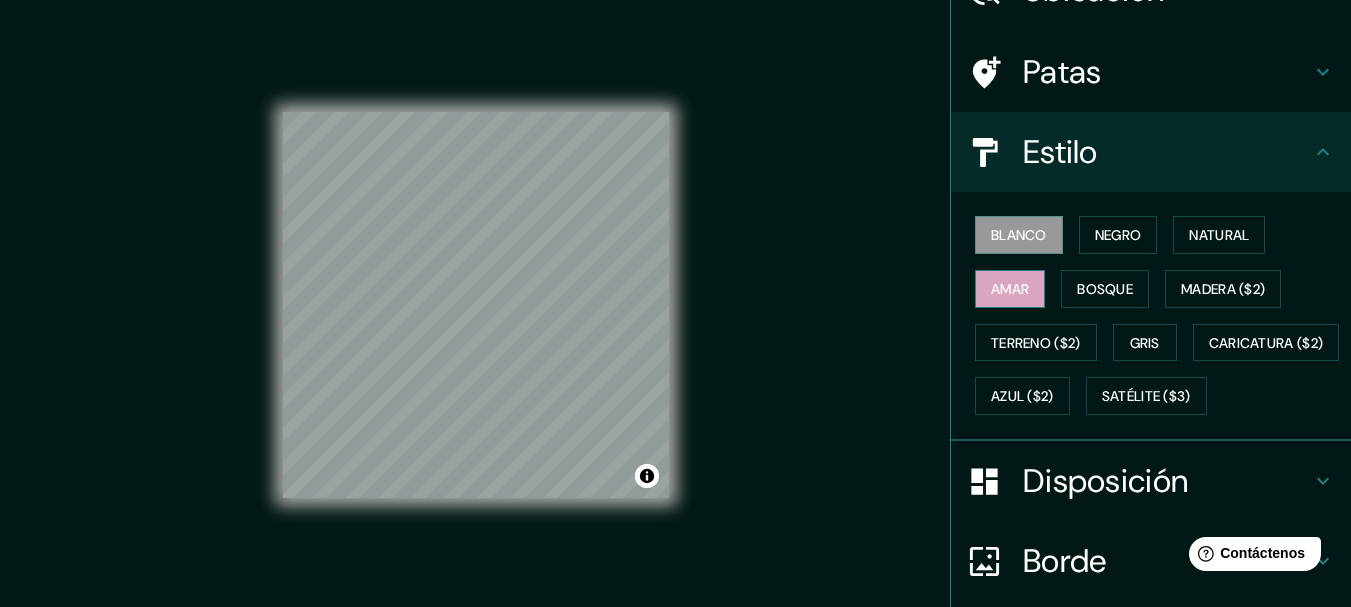 click on "Amar" at bounding box center [1010, 289] 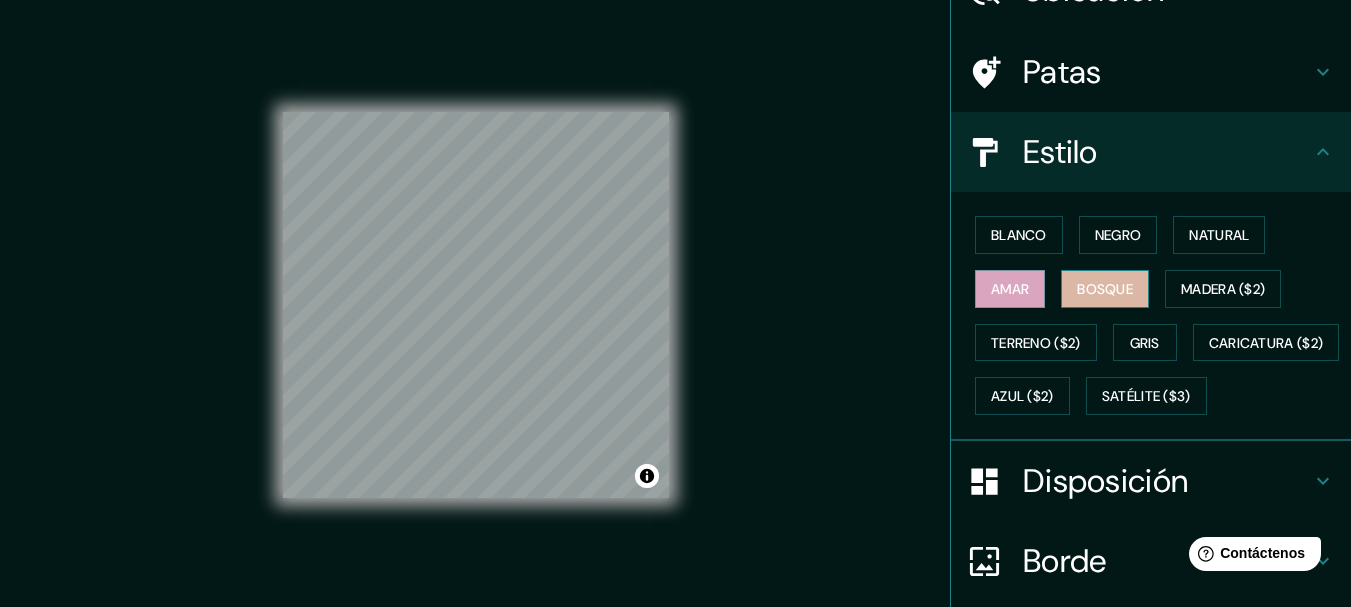 click on "Bosque" at bounding box center [1105, 289] 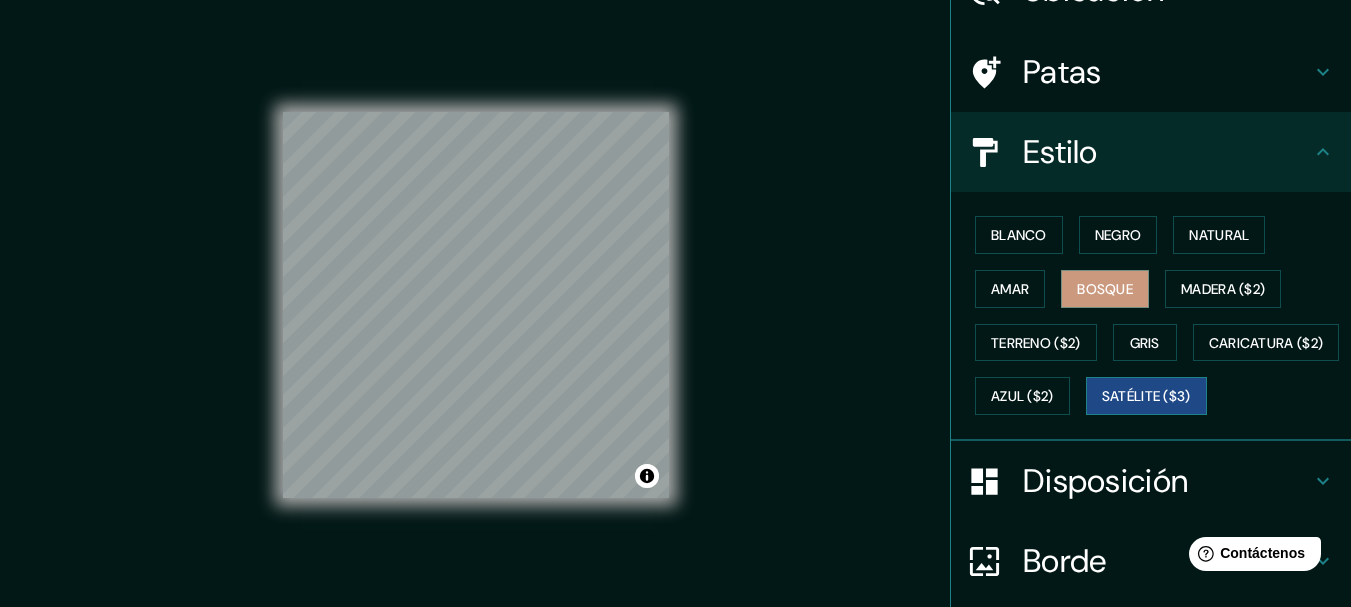 click on "Satélite ($3)" at bounding box center [1146, 397] 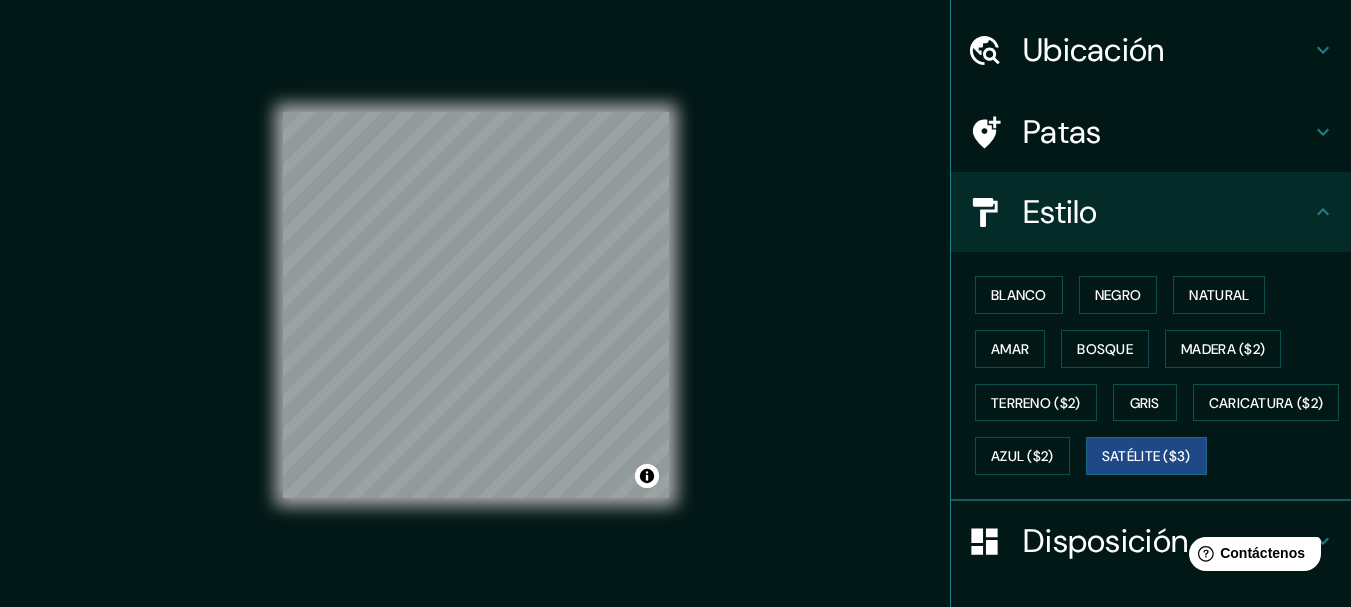 scroll, scrollTop: 0, scrollLeft: 0, axis: both 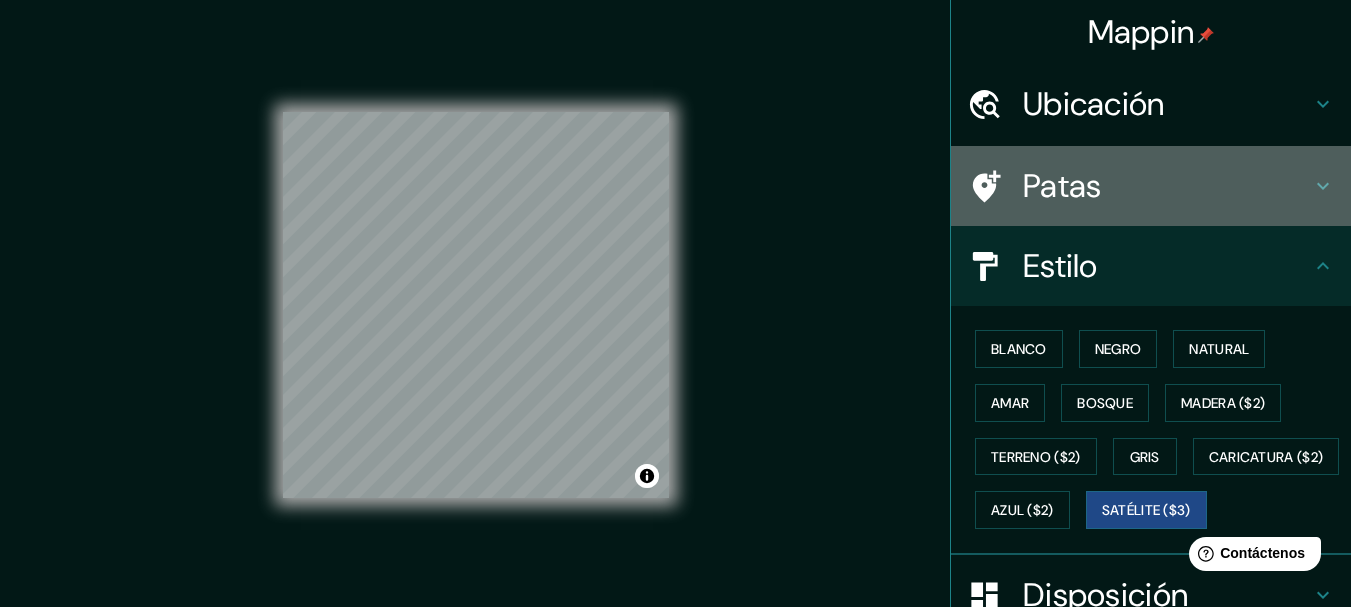 click on "Patas" at bounding box center [1062, 186] 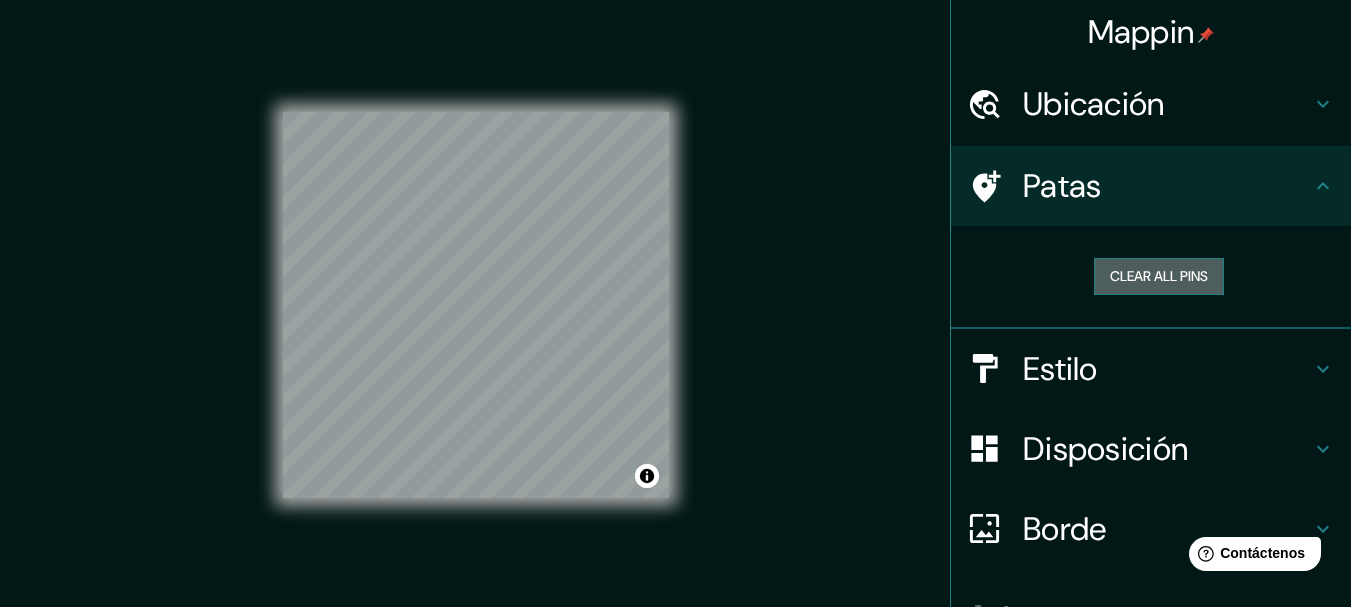 click on "Clear all pins" at bounding box center (1159, 276) 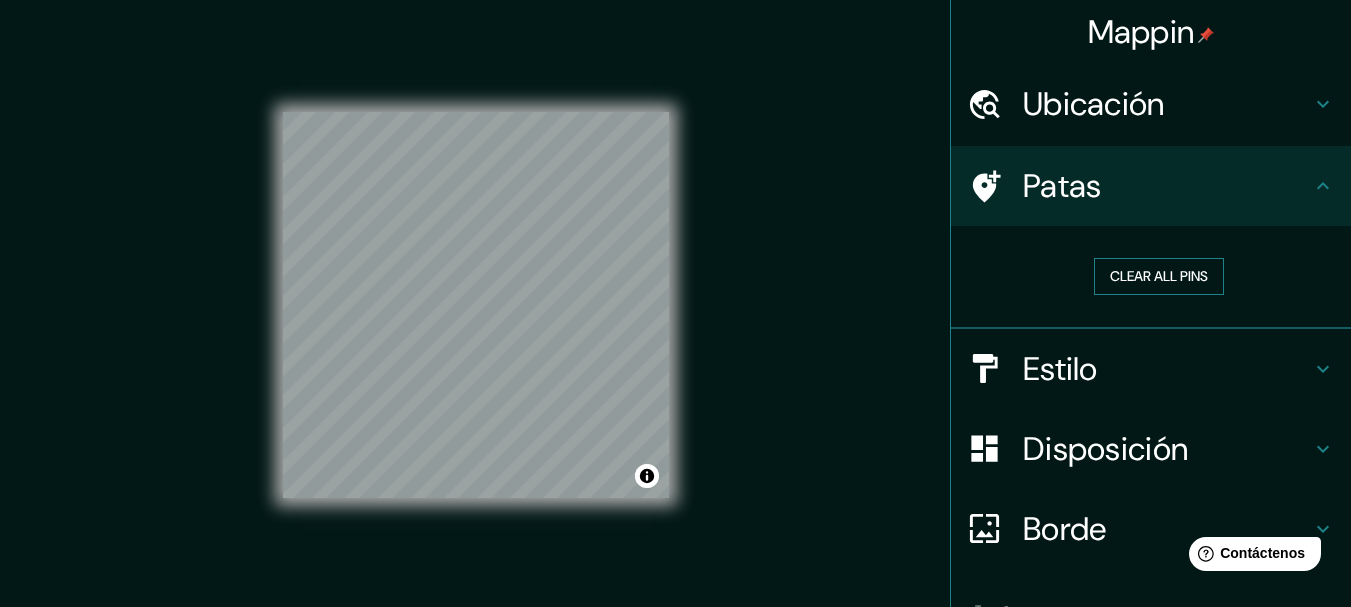 click on "Clear all pins" at bounding box center (1159, 276) 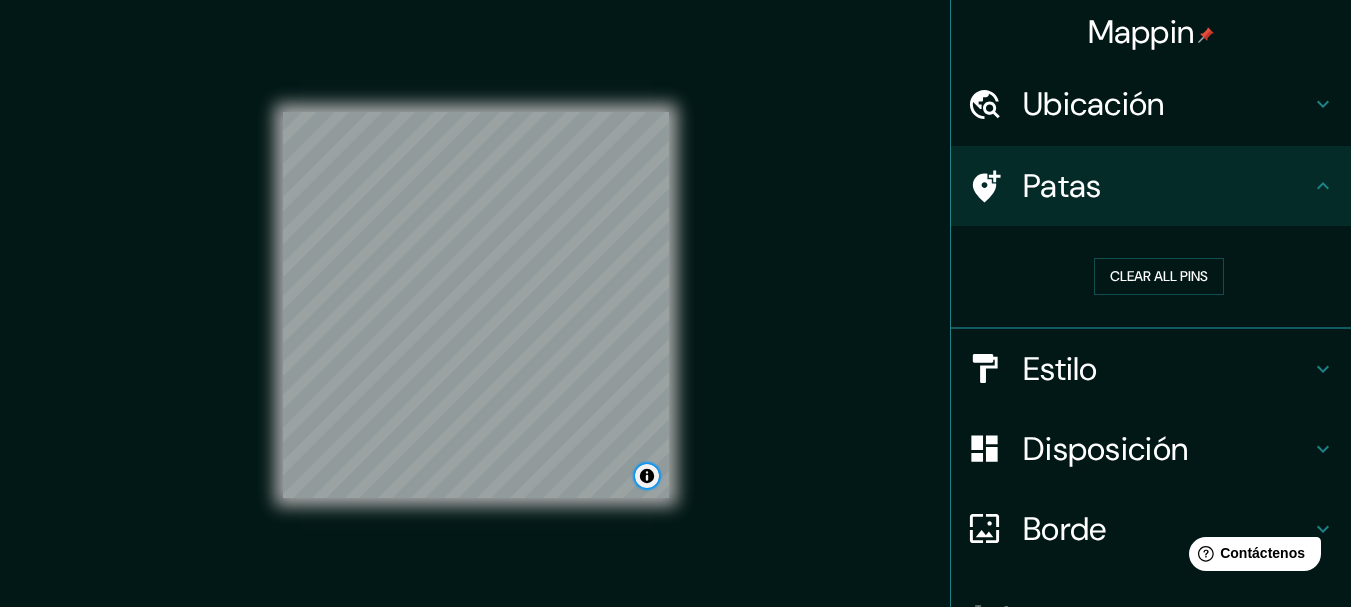 click at bounding box center (647, 476) 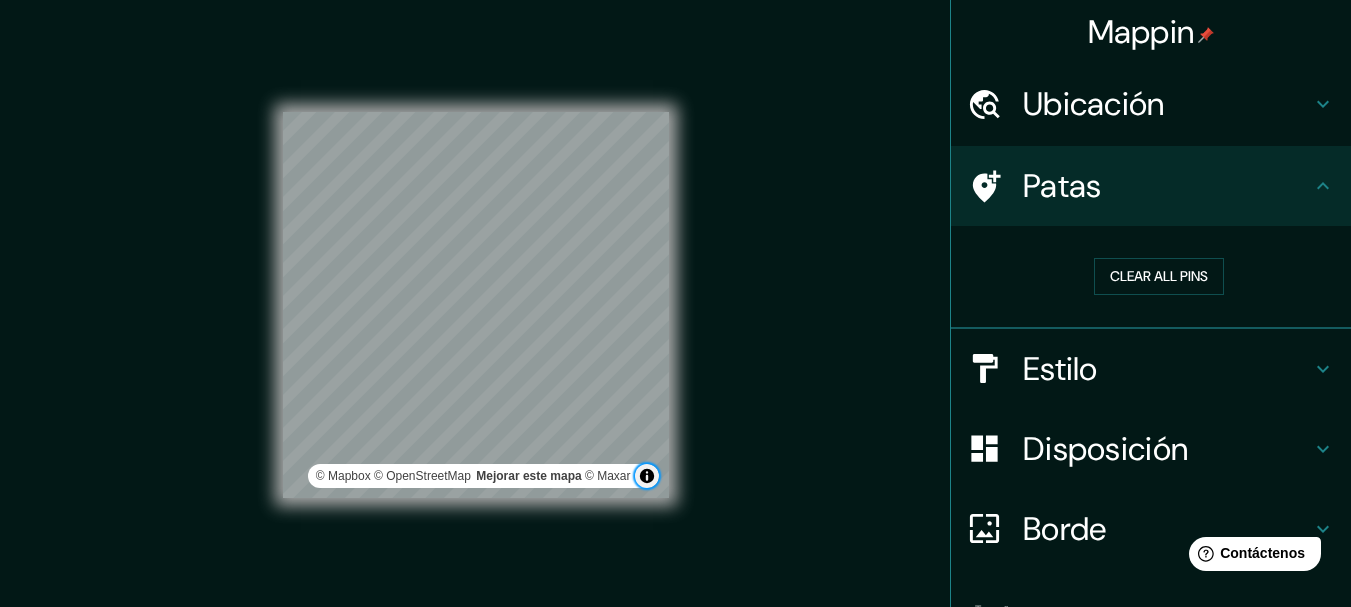 click at bounding box center [647, 476] 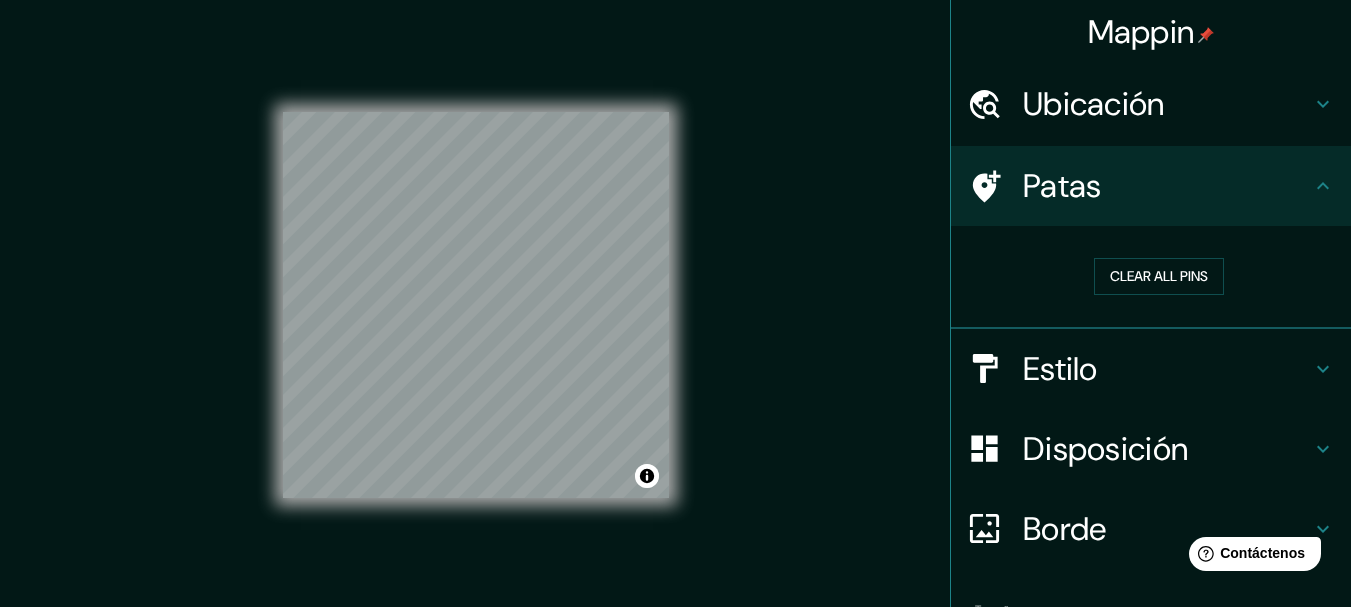 click on "Patas" at bounding box center (1167, 186) 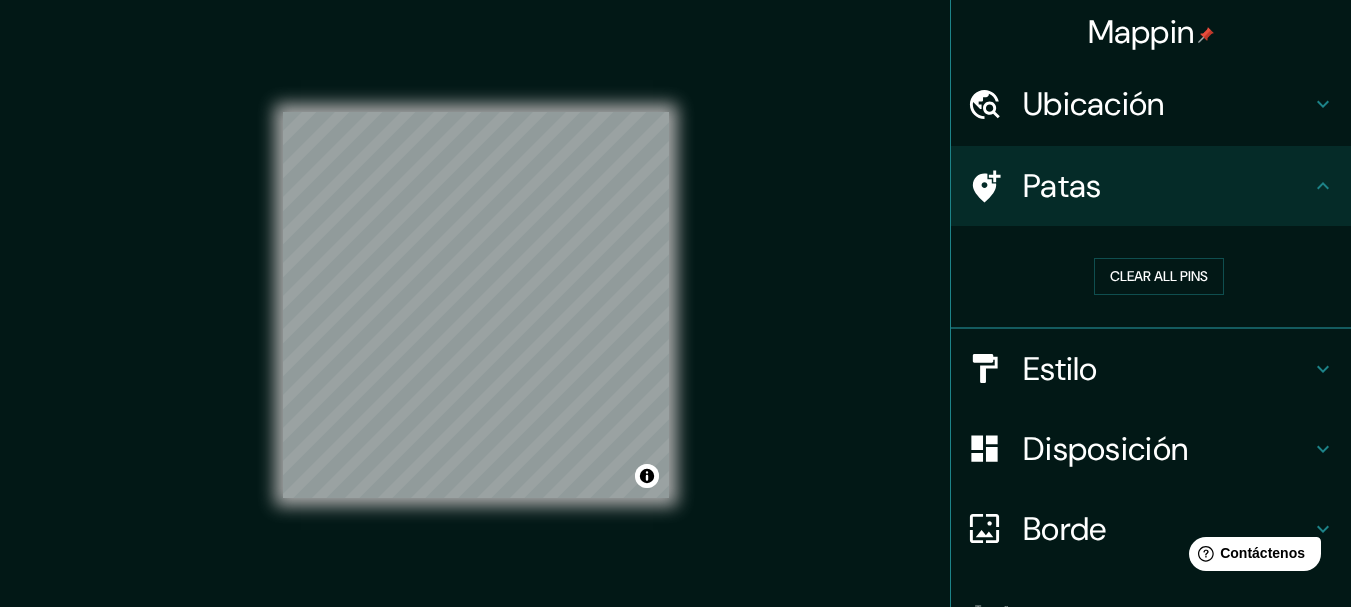 click on "Estilo" at bounding box center (1060, 369) 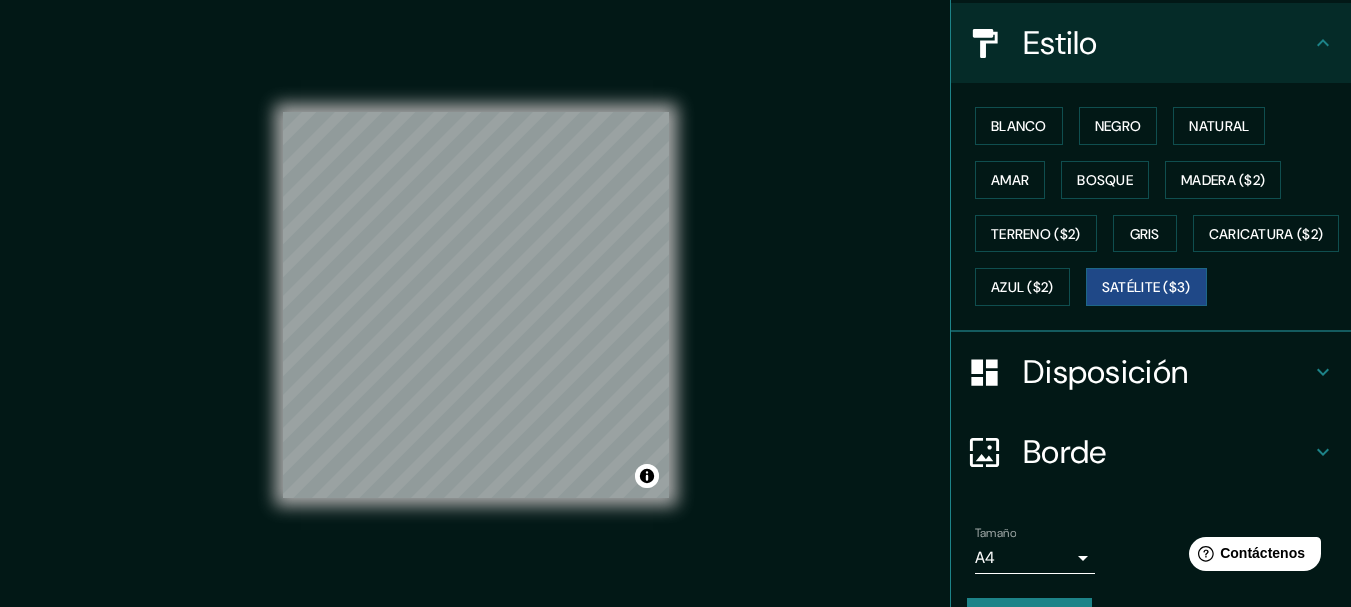 scroll, scrollTop: 300, scrollLeft: 0, axis: vertical 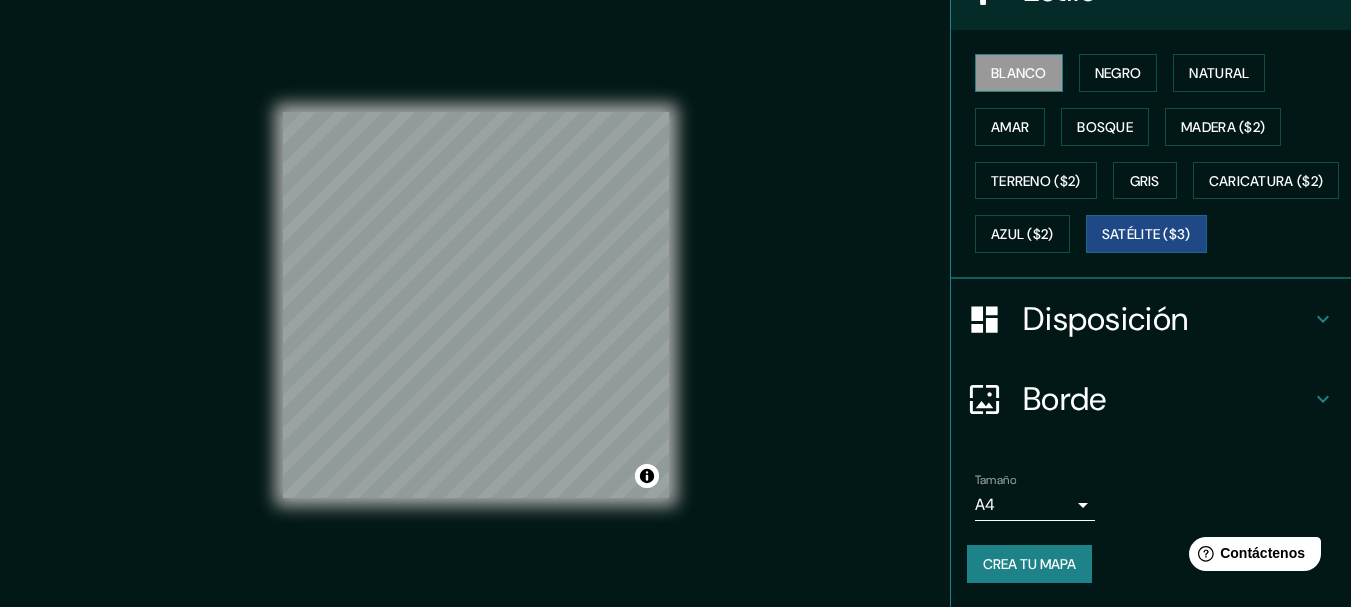 click on "Blanco" at bounding box center (1019, 73) 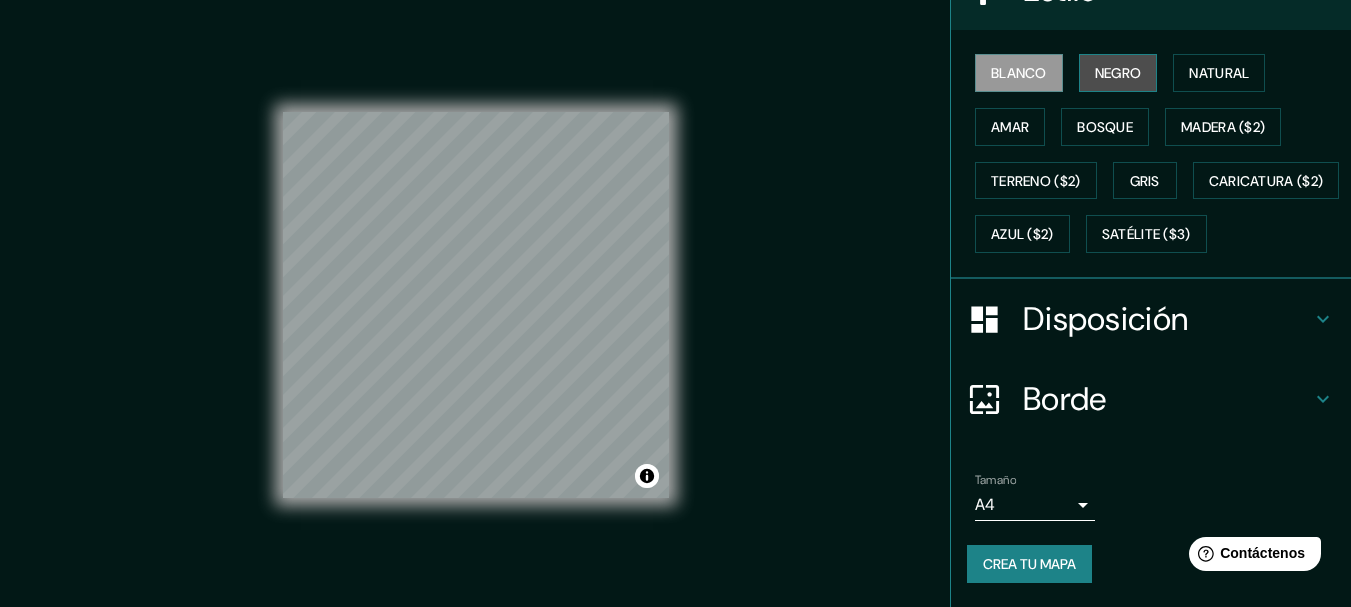 click on "Negro" at bounding box center [1118, 73] 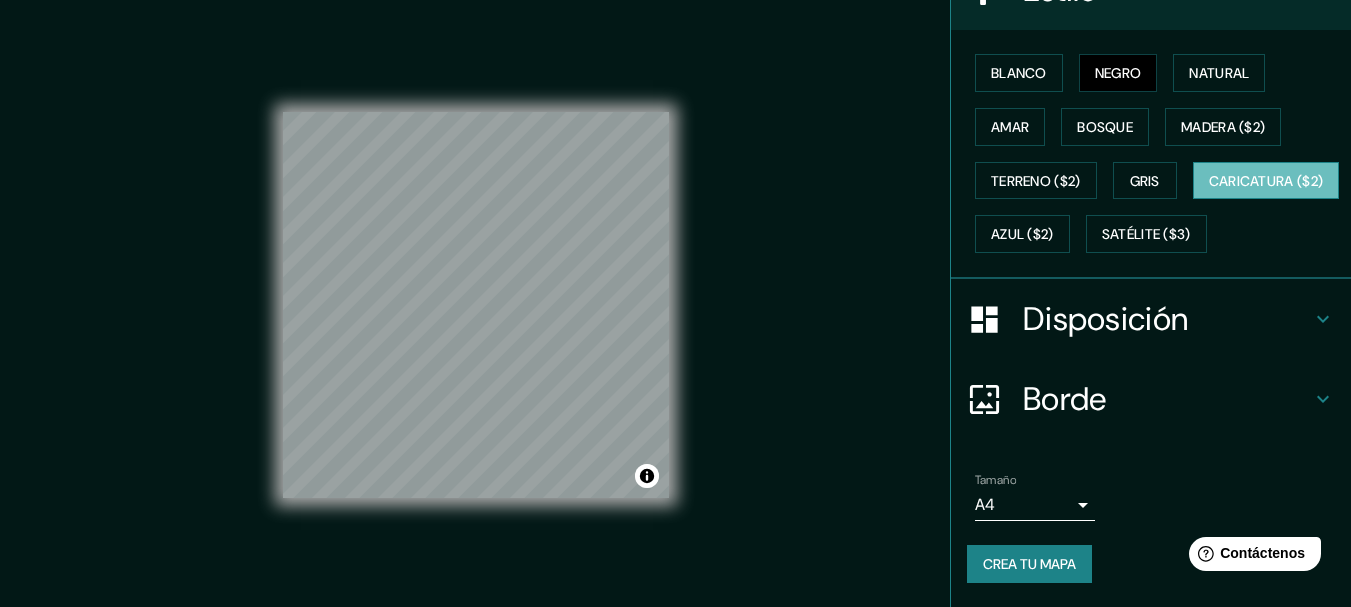 click on "Caricatura ($2)" at bounding box center [1266, 181] 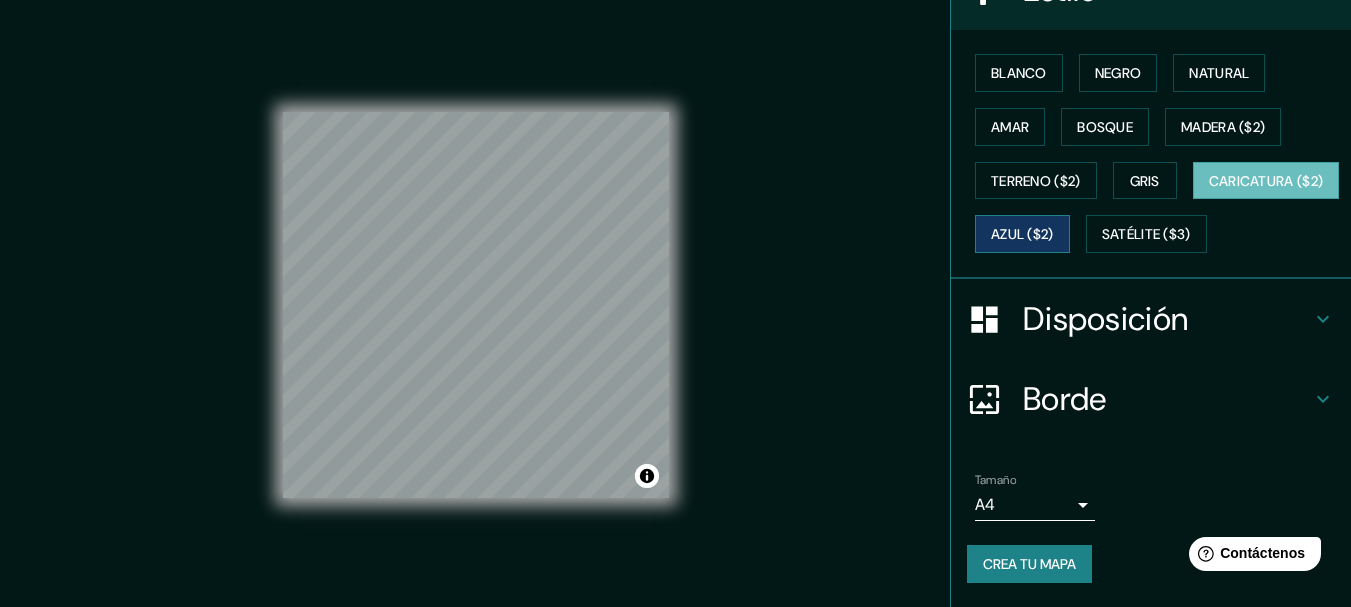 click on "Azul ($2)" at bounding box center (1022, 235) 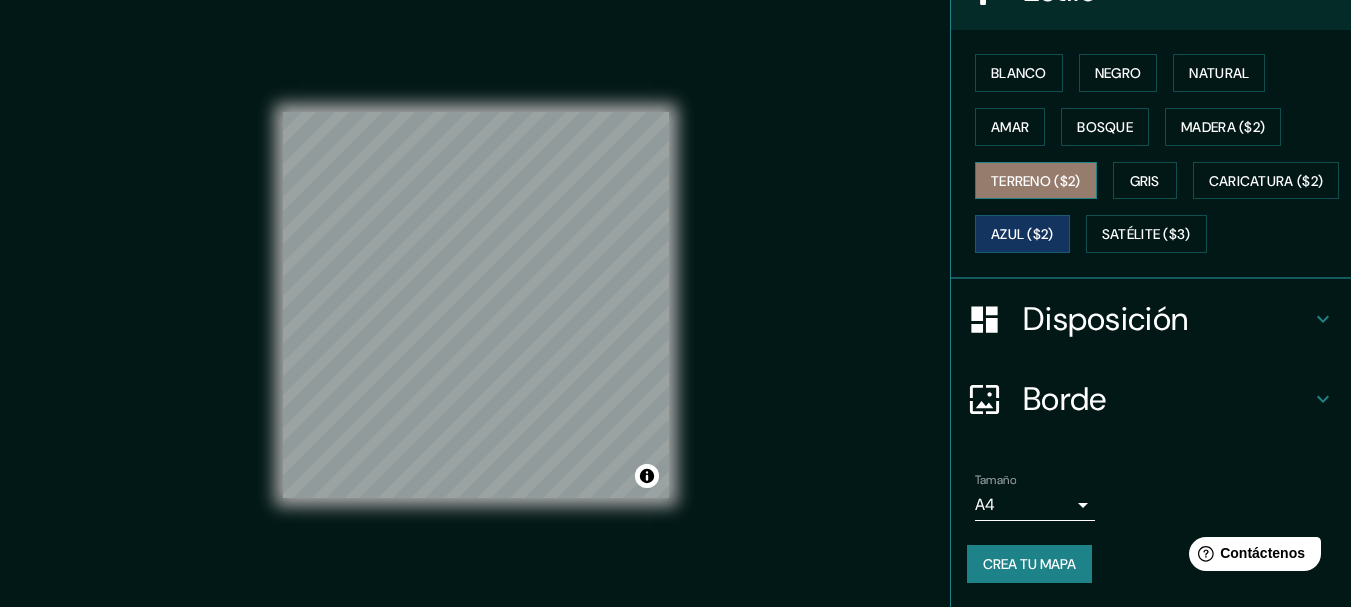 click on "Terreno ($2)" at bounding box center (1036, 181) 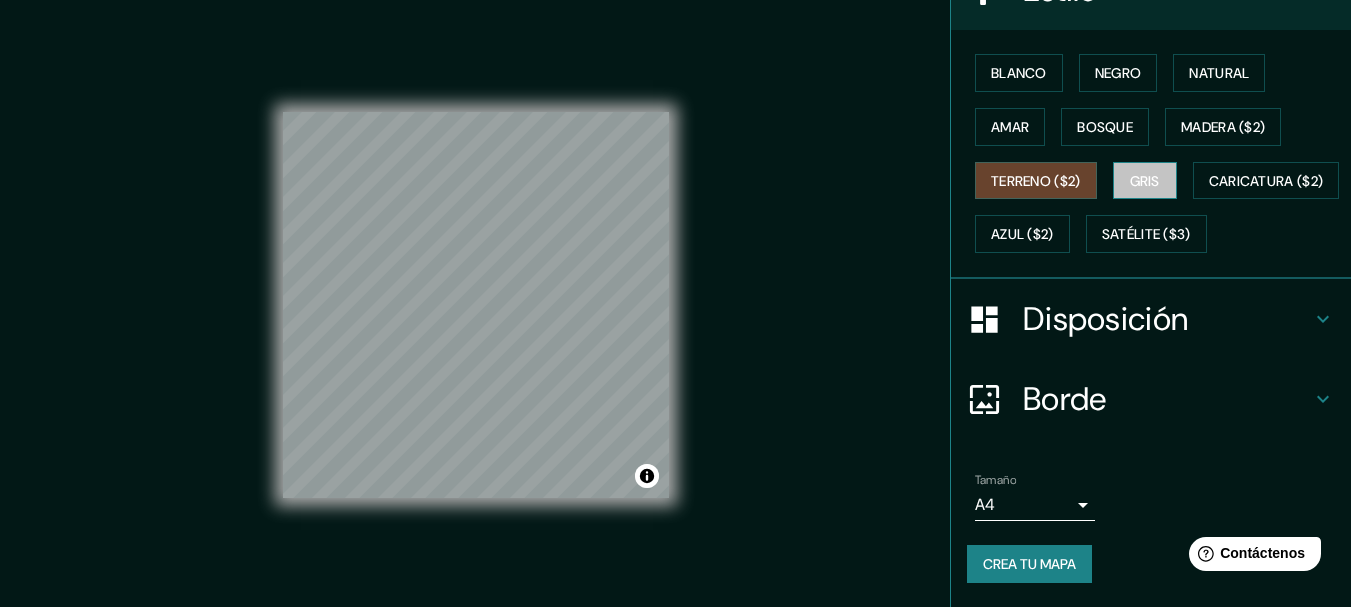 click on "Gris" at bounding box center [1145, 181] 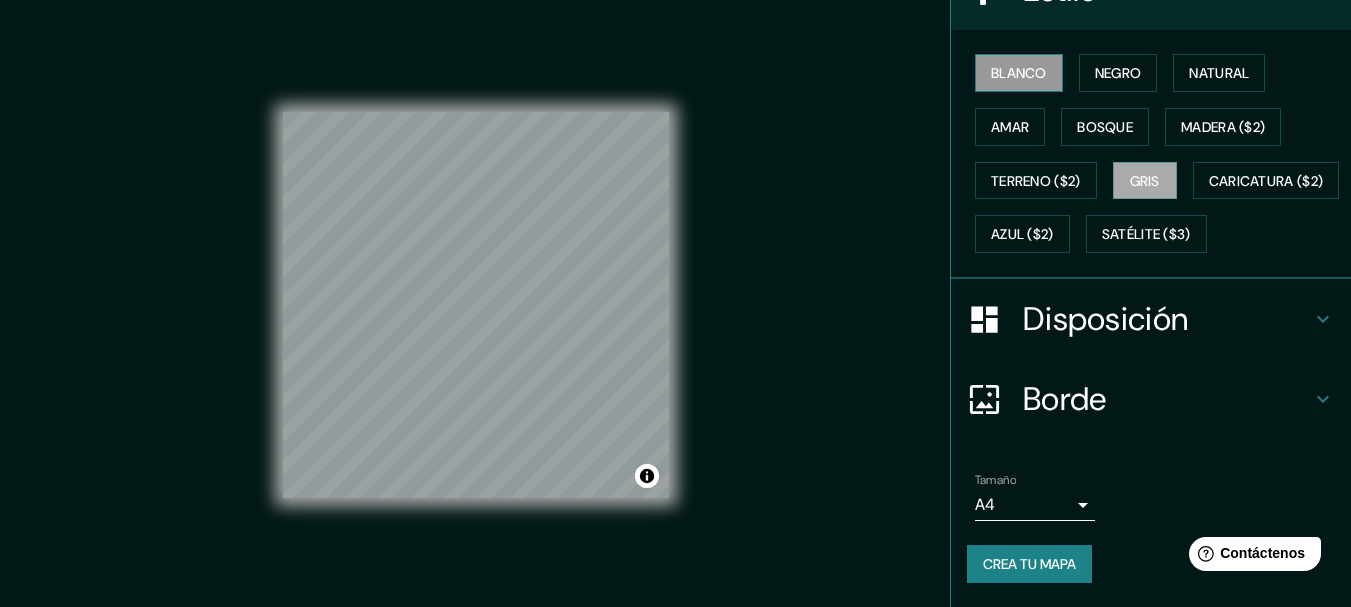 click on "Blanco" at bounding box center (1019, 73) 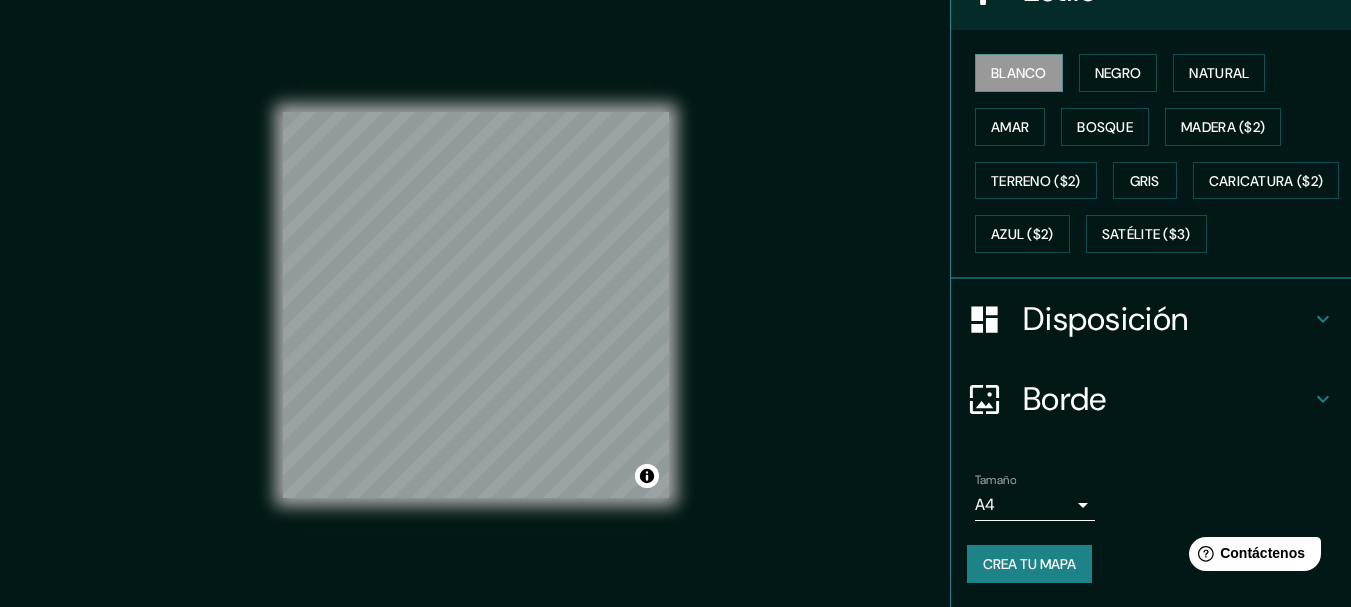 scroll, scrollTop: 329, scrollLeft: 0, axis: vertical 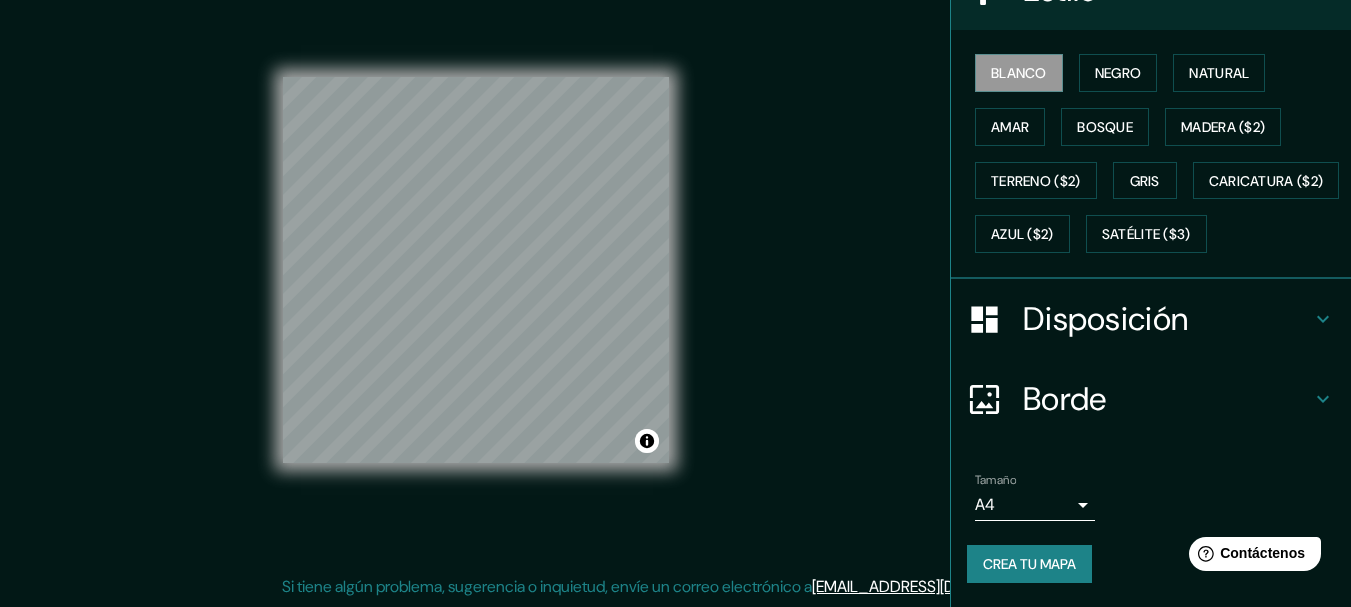 click on "Crea tu mapa" at bounding box center (1029, 564) 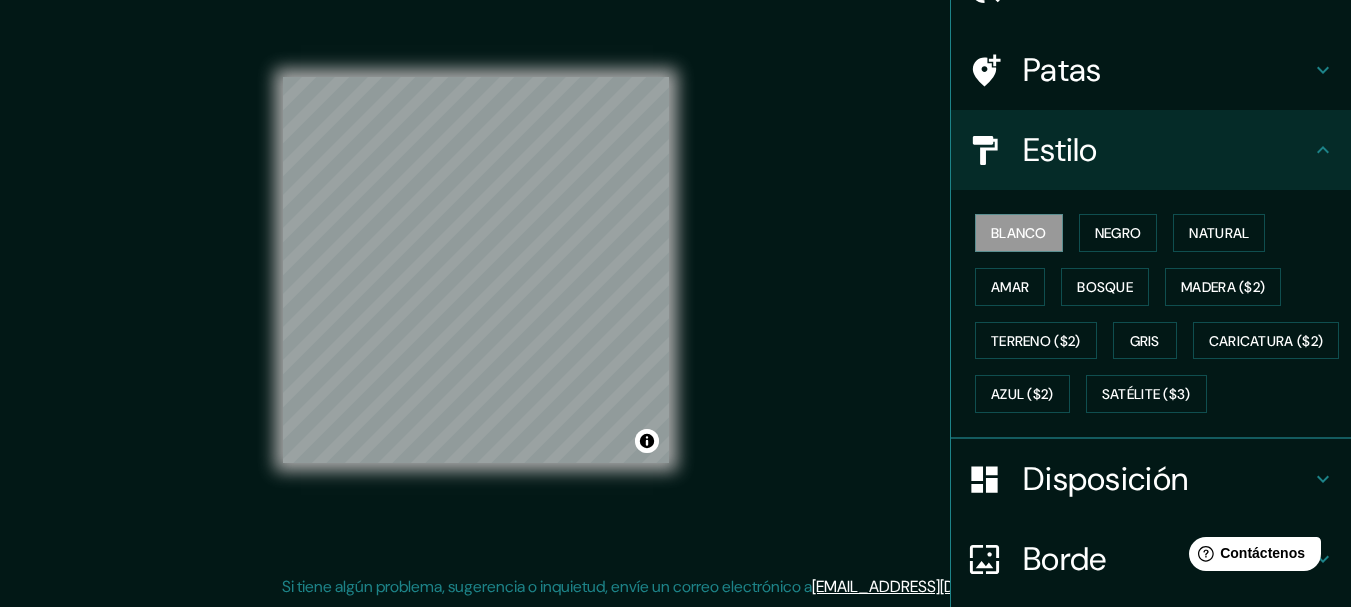 scroll, scrollTop: 329, scrollLeft: 0, axis: vertical 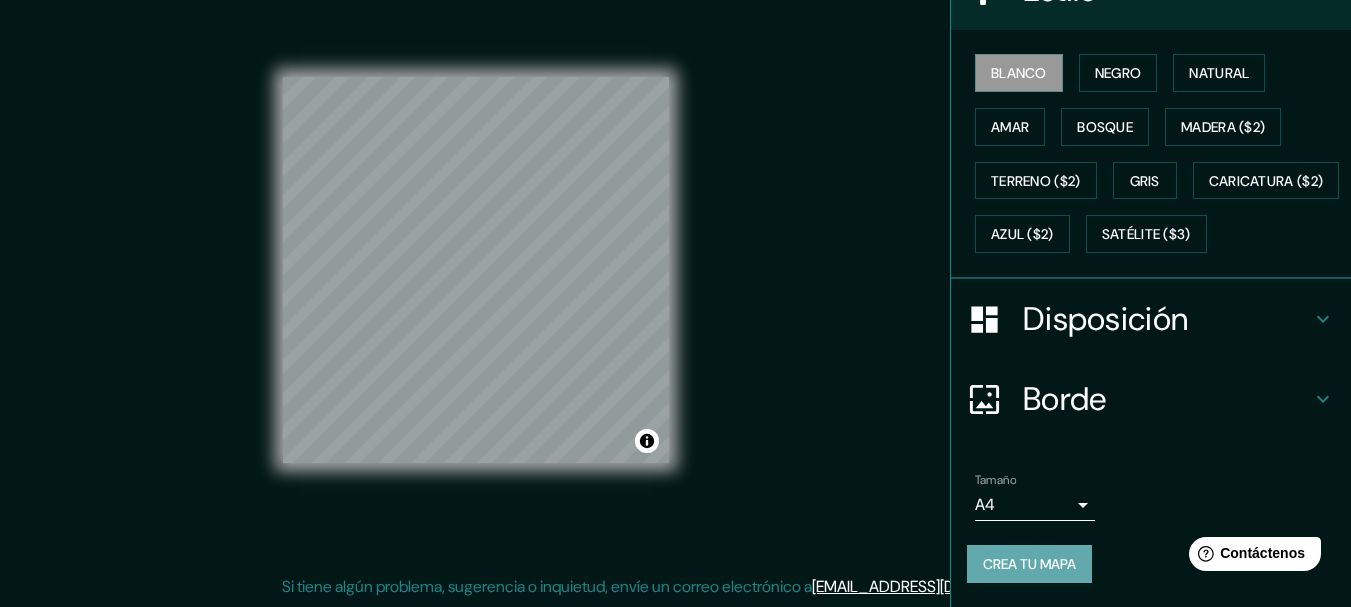 click on "Crea tu mapa" at bounding box center [1029, 564] 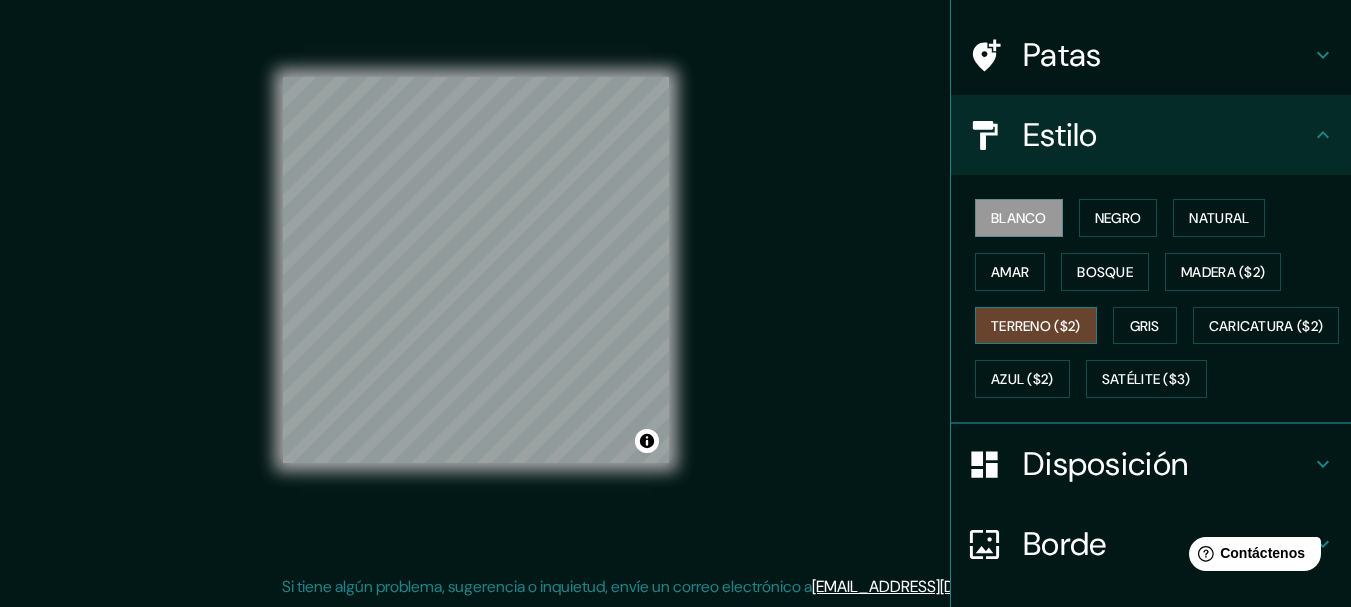 scroll, scrollTop: 0, scrollLeft: 0, axis: both 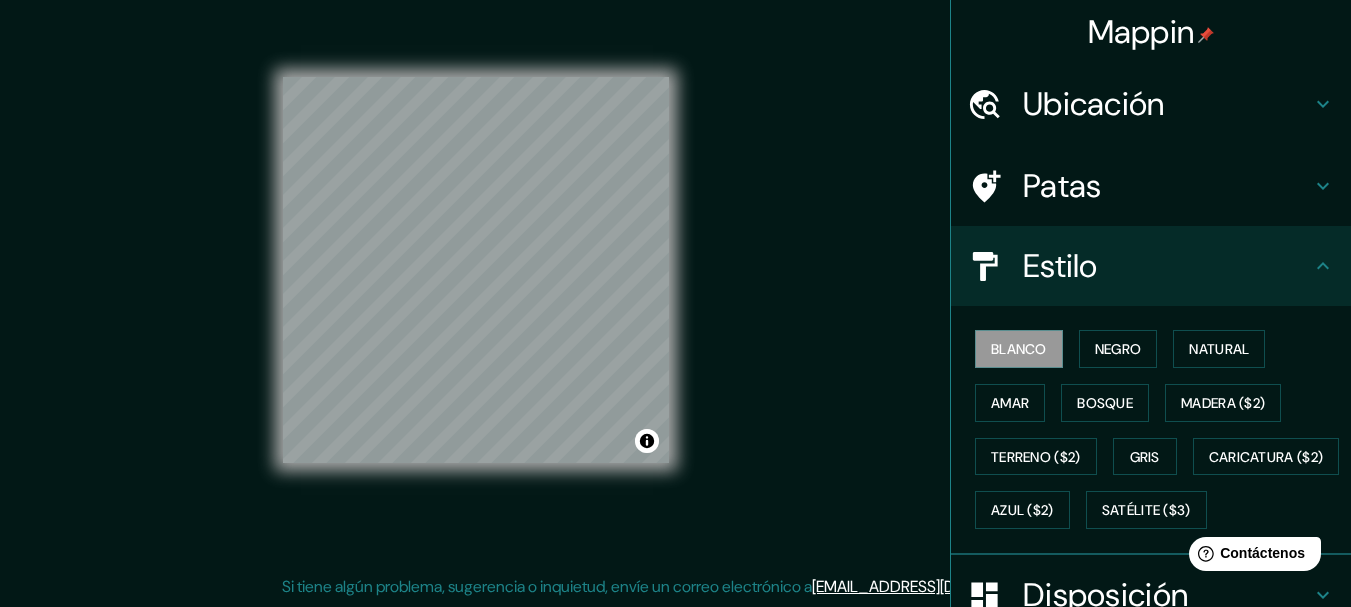 click 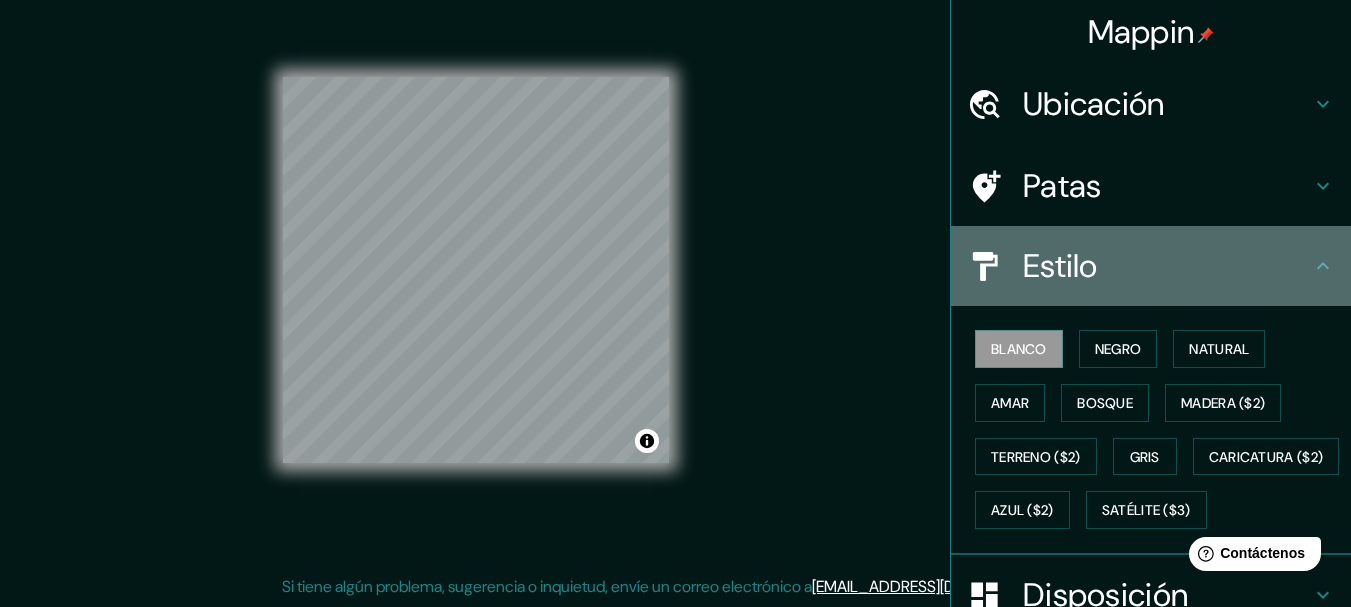 click 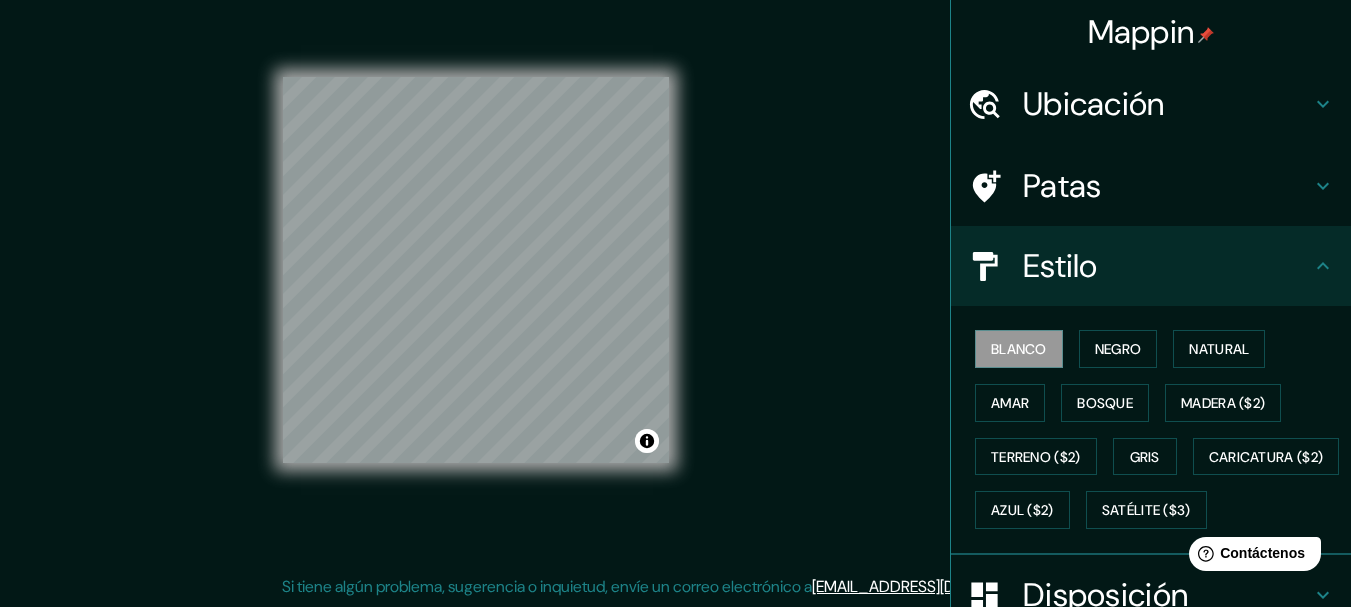 click 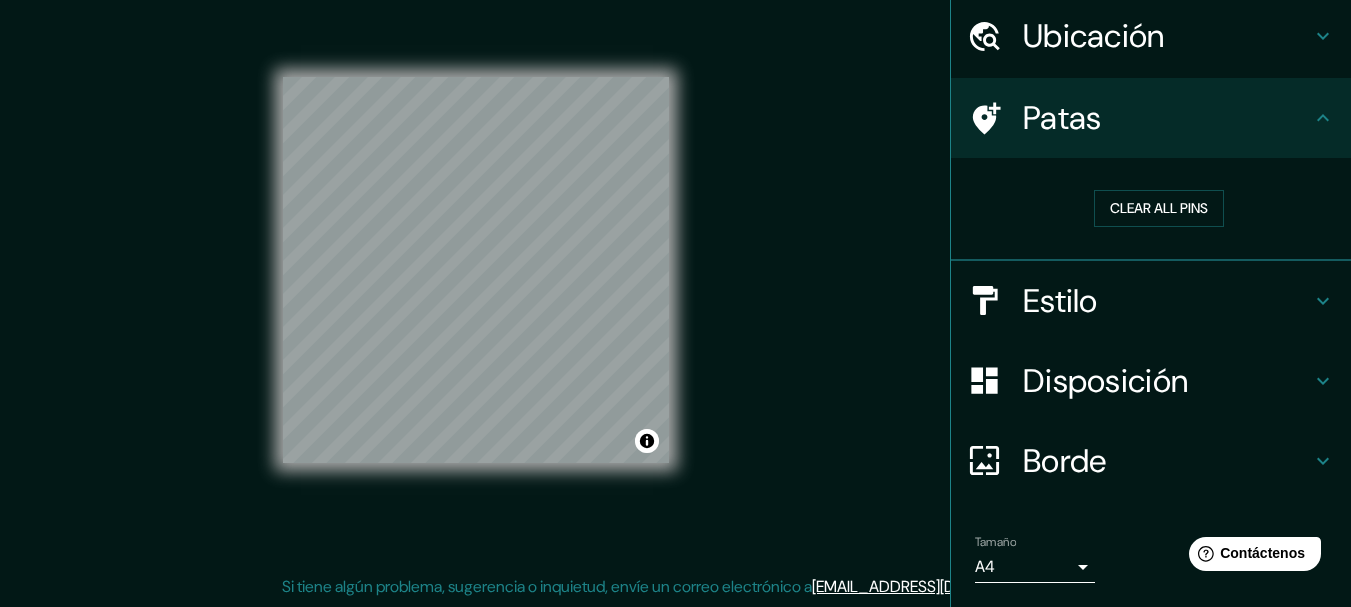 scroll, scrollTop: 129, scrollLeft: 0, axis: vertical 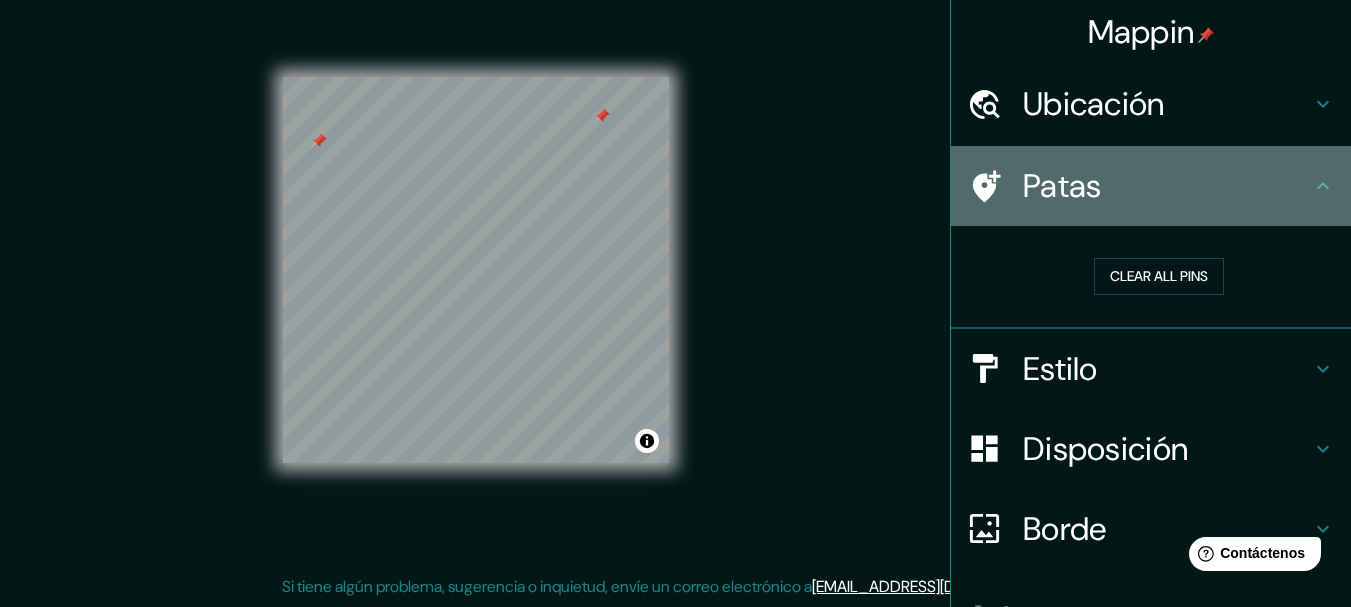 click on "Patas" at bounding box center (1151, 186) 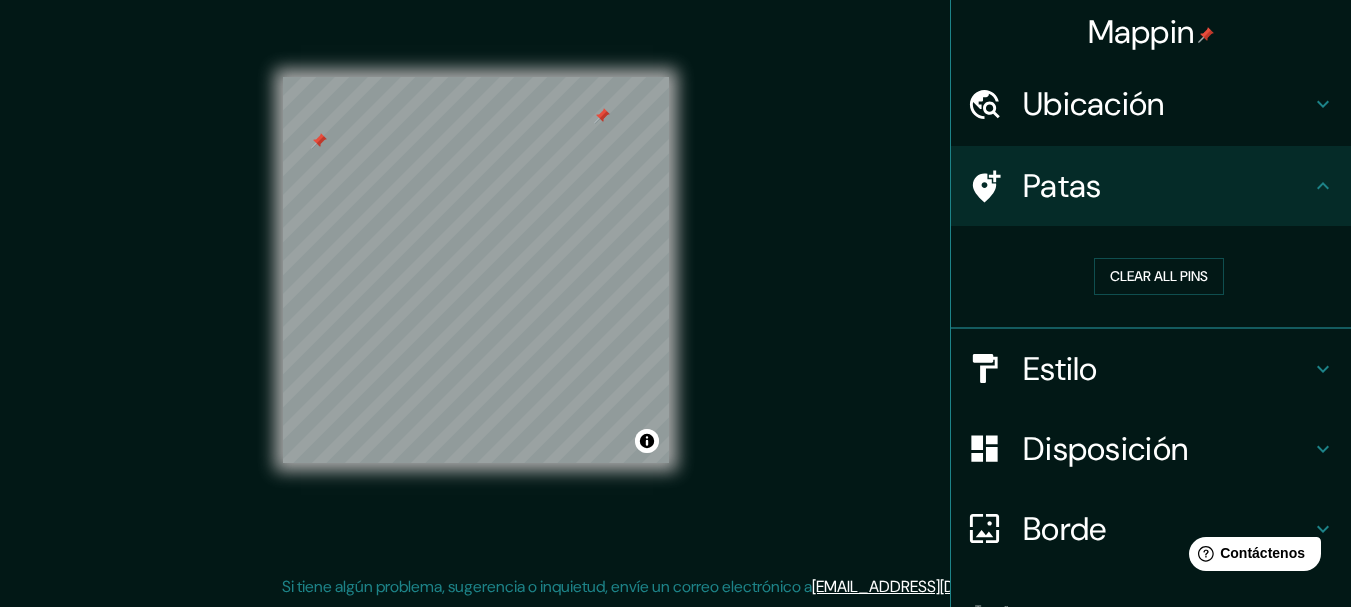 click at bounding box center (319, 141) 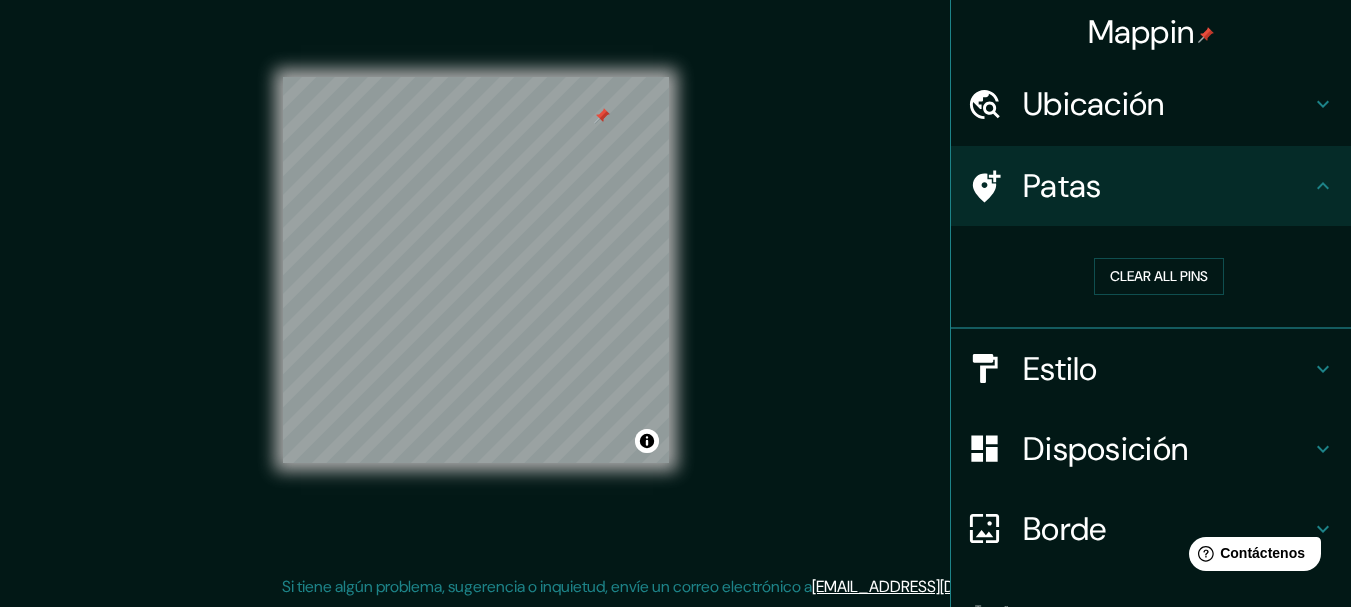 click at bounding box center [602, 116] 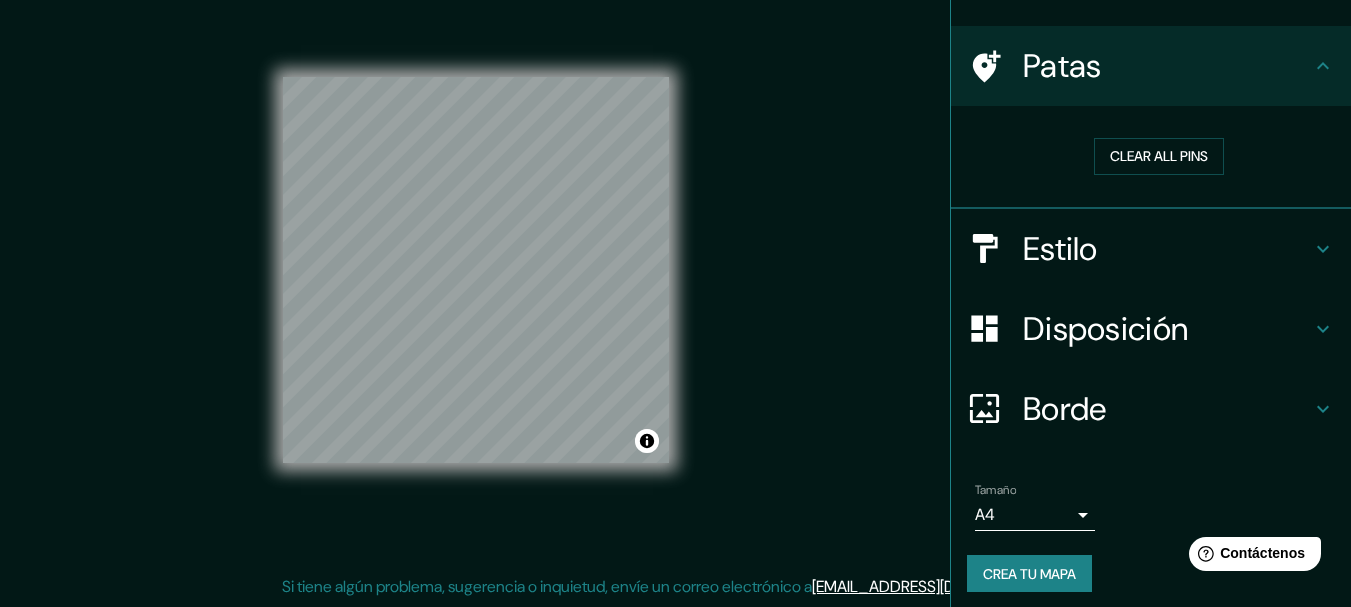 scroll, scrollTop: 129, scrollLeft: 0, axis: vertical 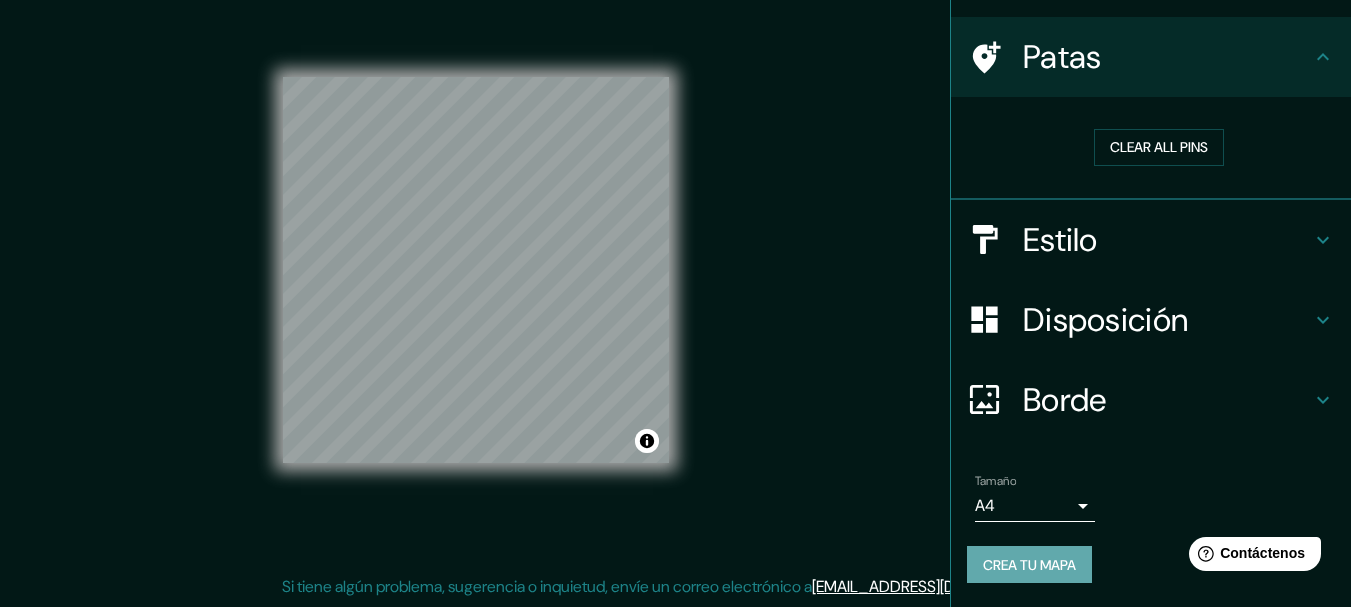 click on "Crea tu mapa" at bounding box center [1029, 565] 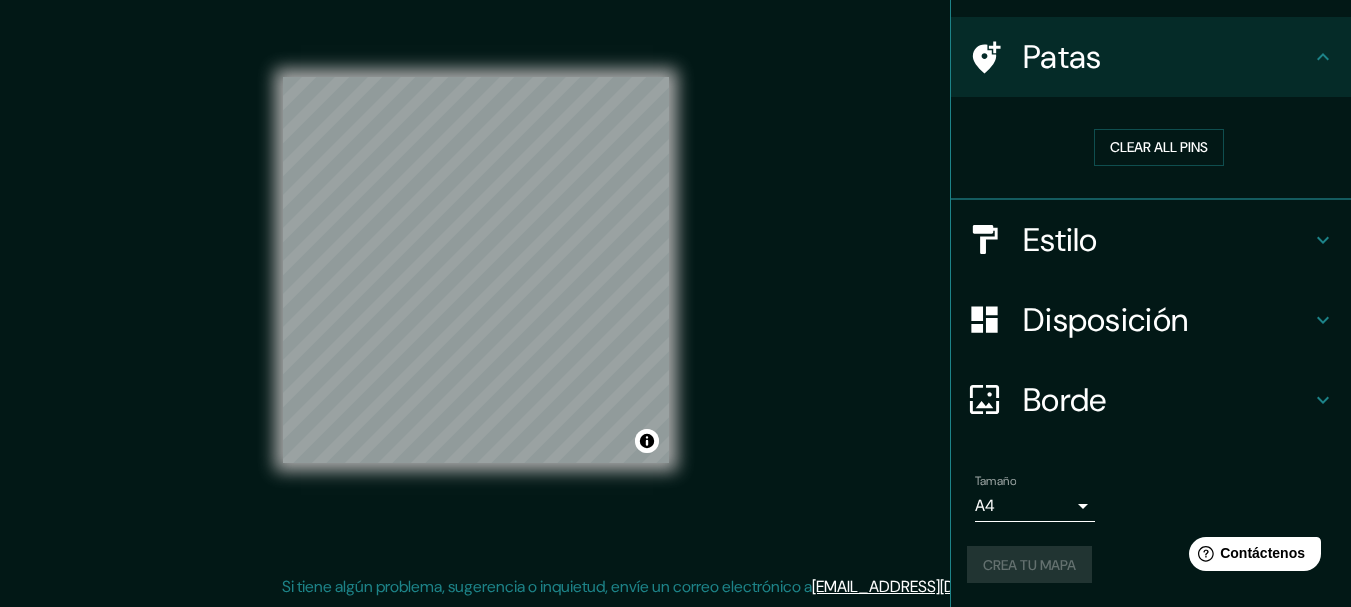 scroll, scrollTop: 34, scrollLeft: 0, axis: vertical 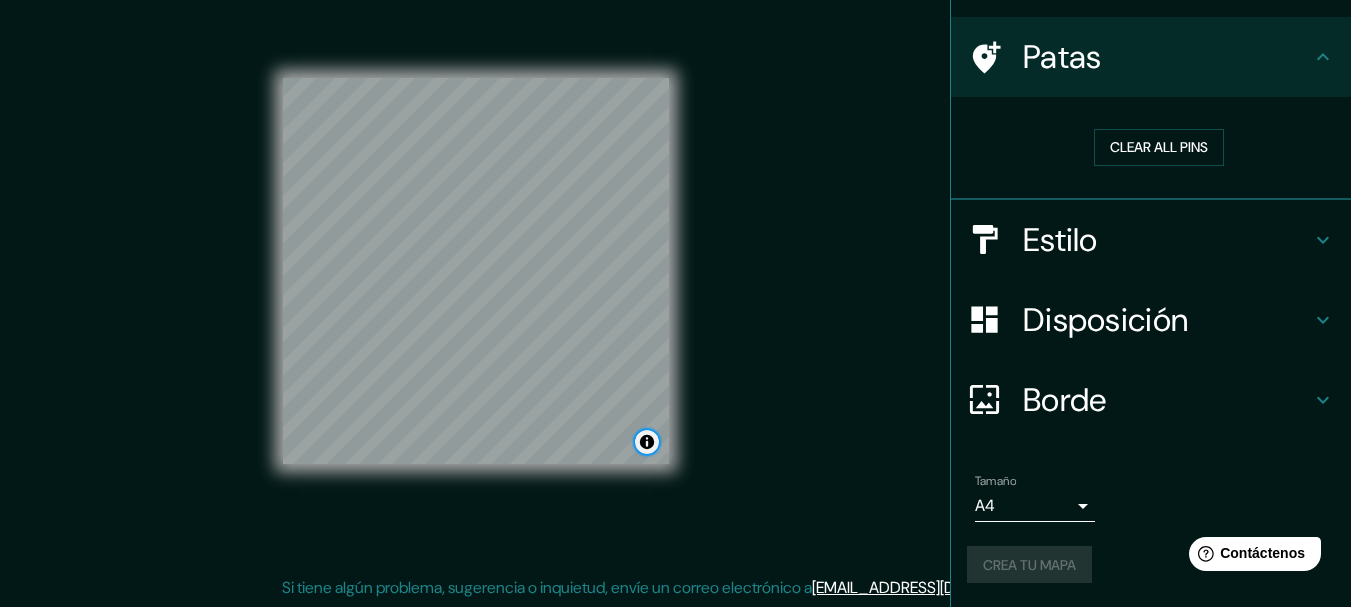 click at bounding box center (647, 442) 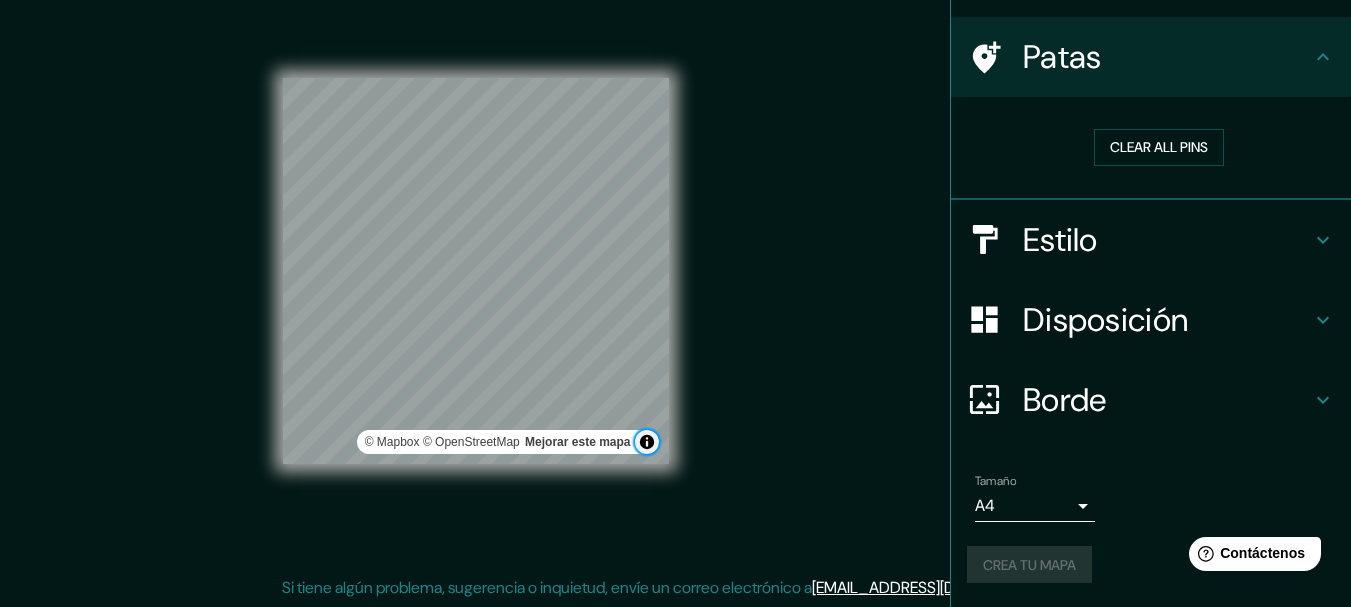 click at bounding box center [647, 442] 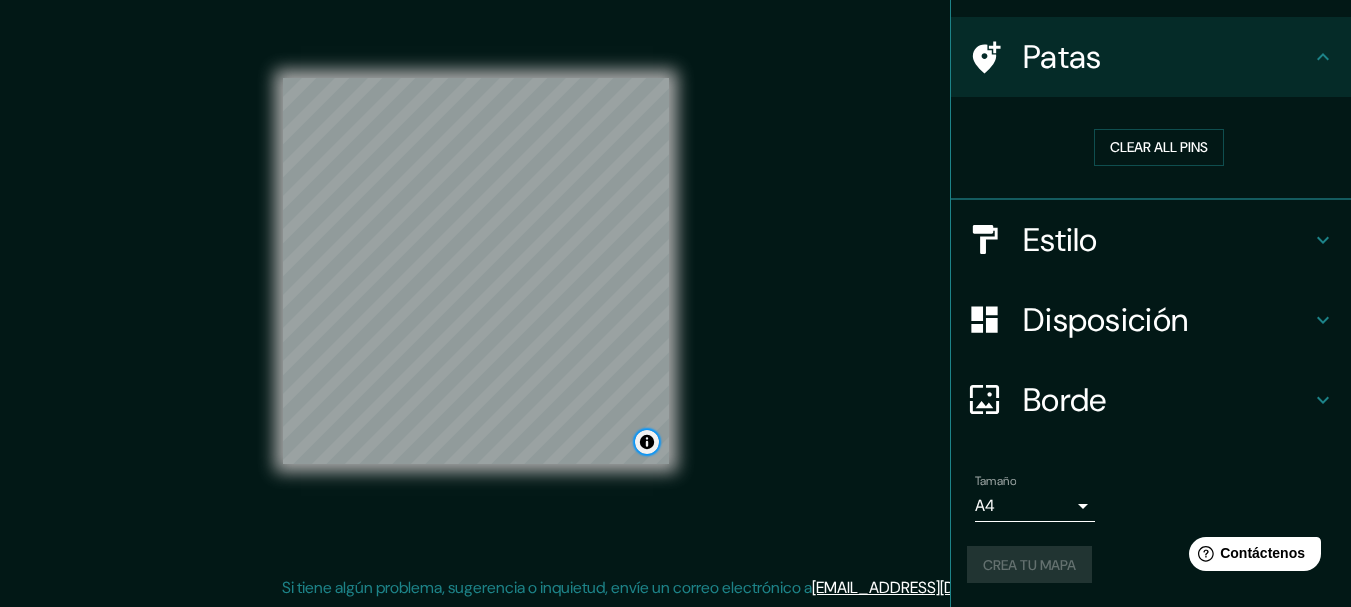click at bounding box center (647, 442) 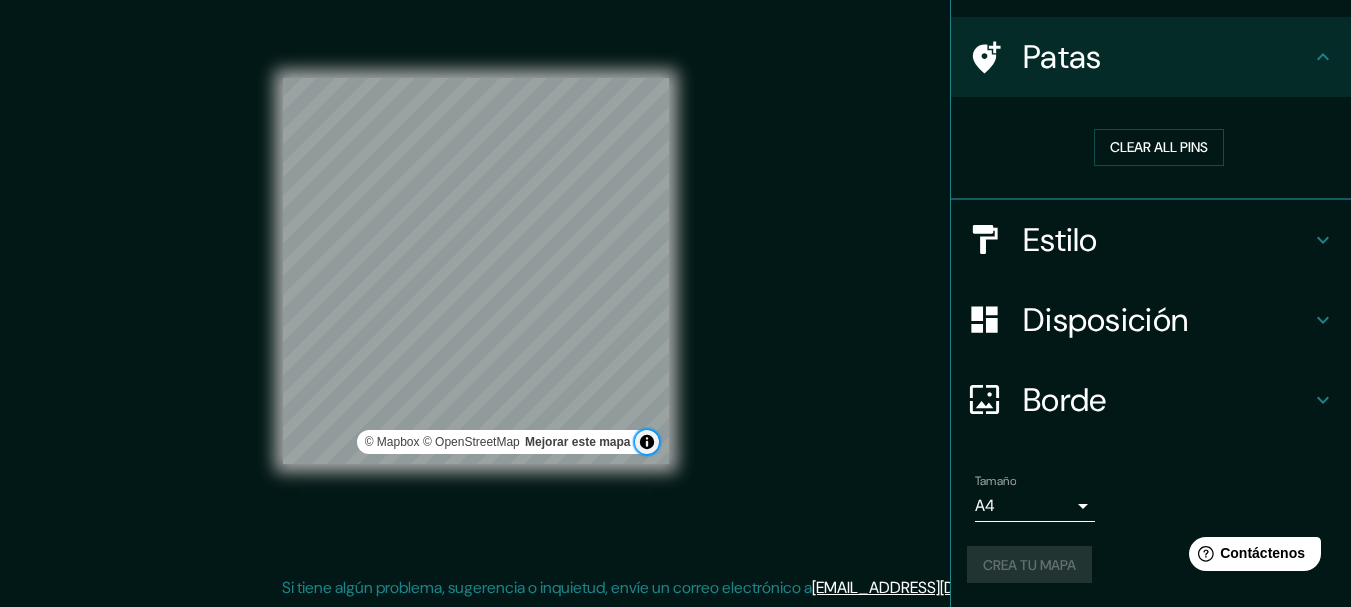 click at bounding box center (647, 442) 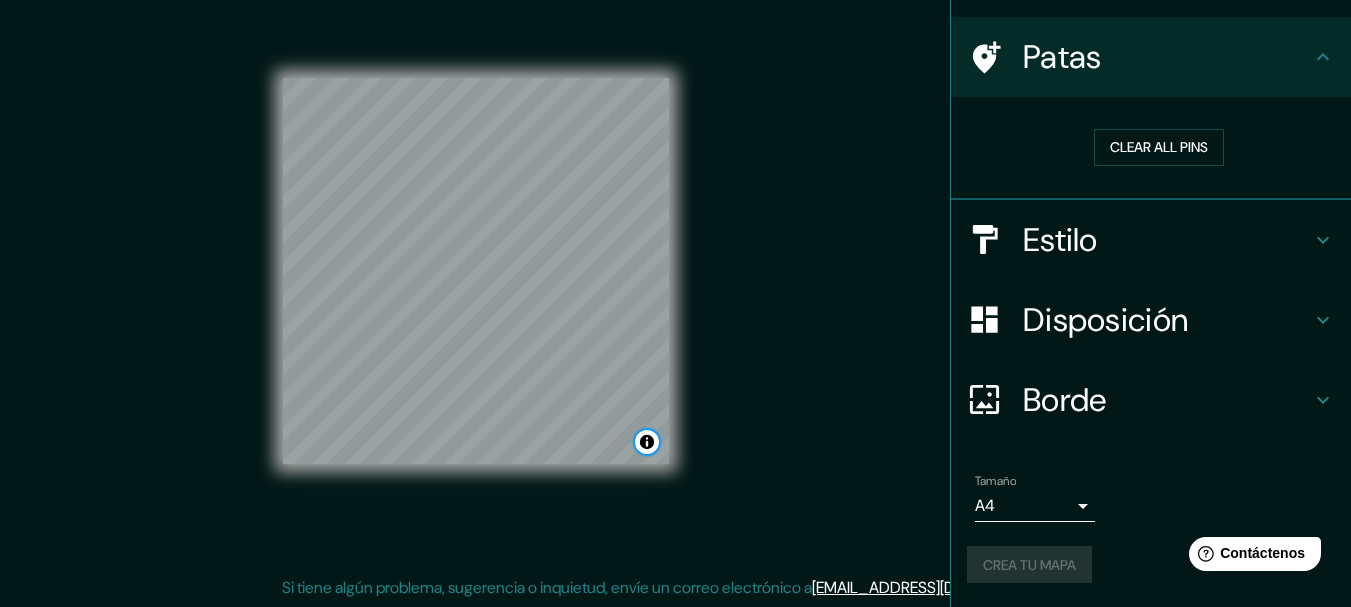 scroll, scrollTop: 35, scrollLeft: 0, axis: vertical 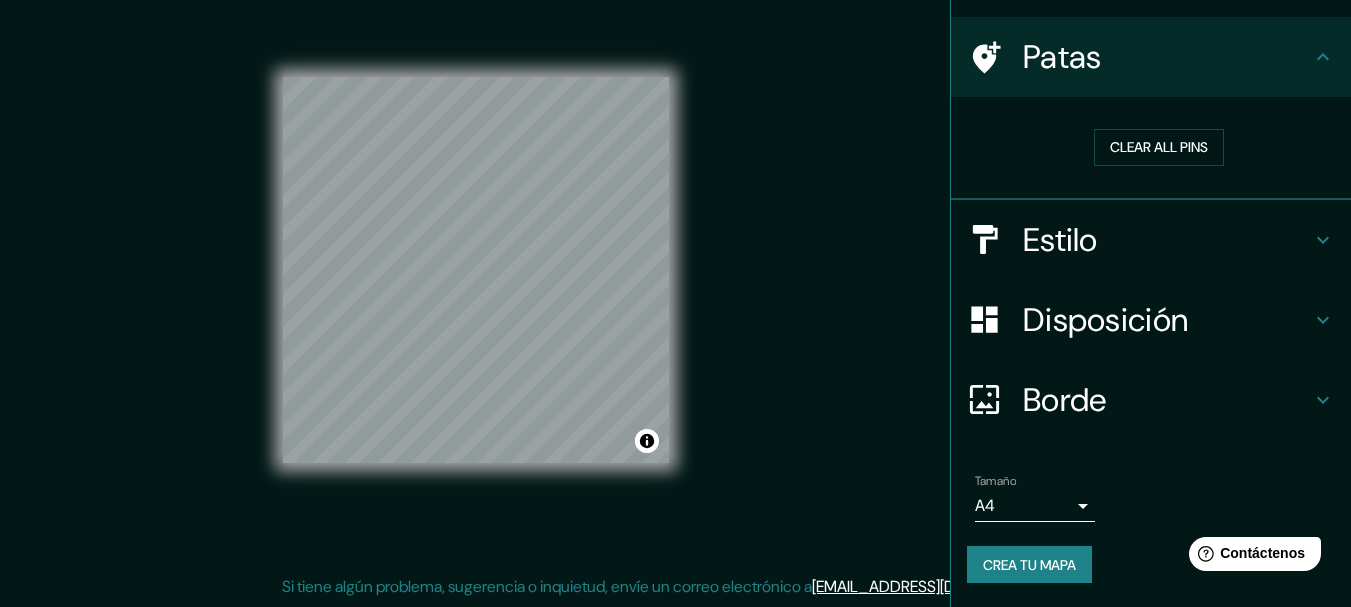 click on "Crea tu mapa" at bounding box center (1029, 565) 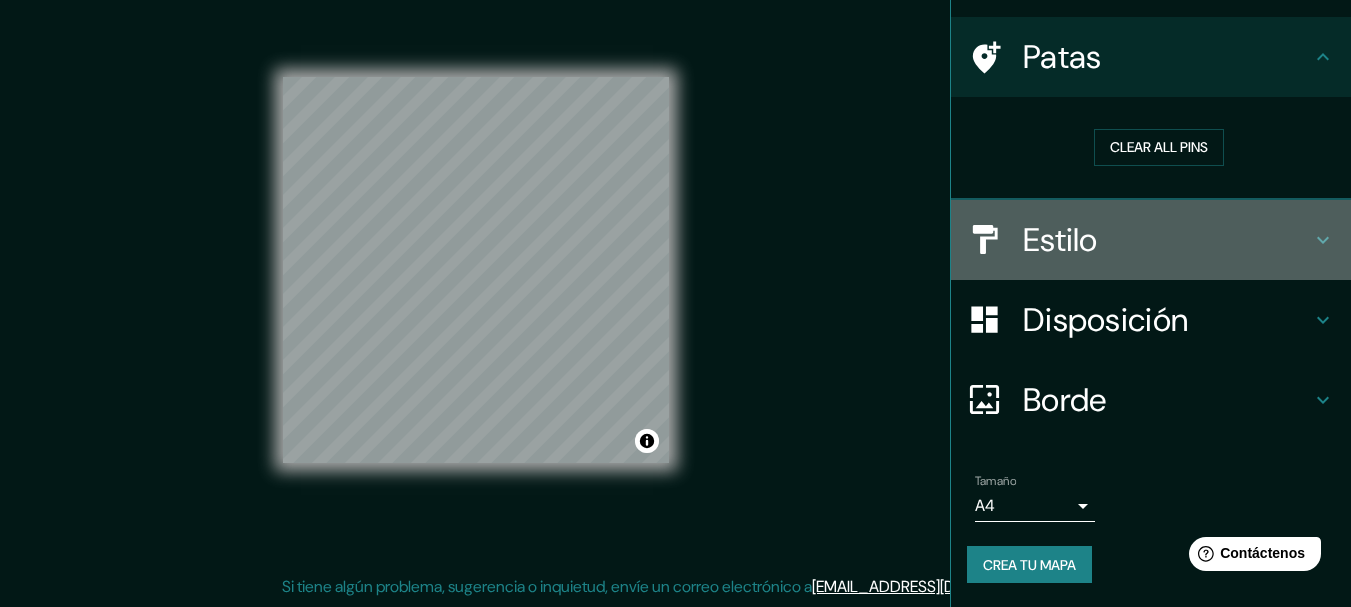 click on "Estilo" at bounding box center [1167, 240] 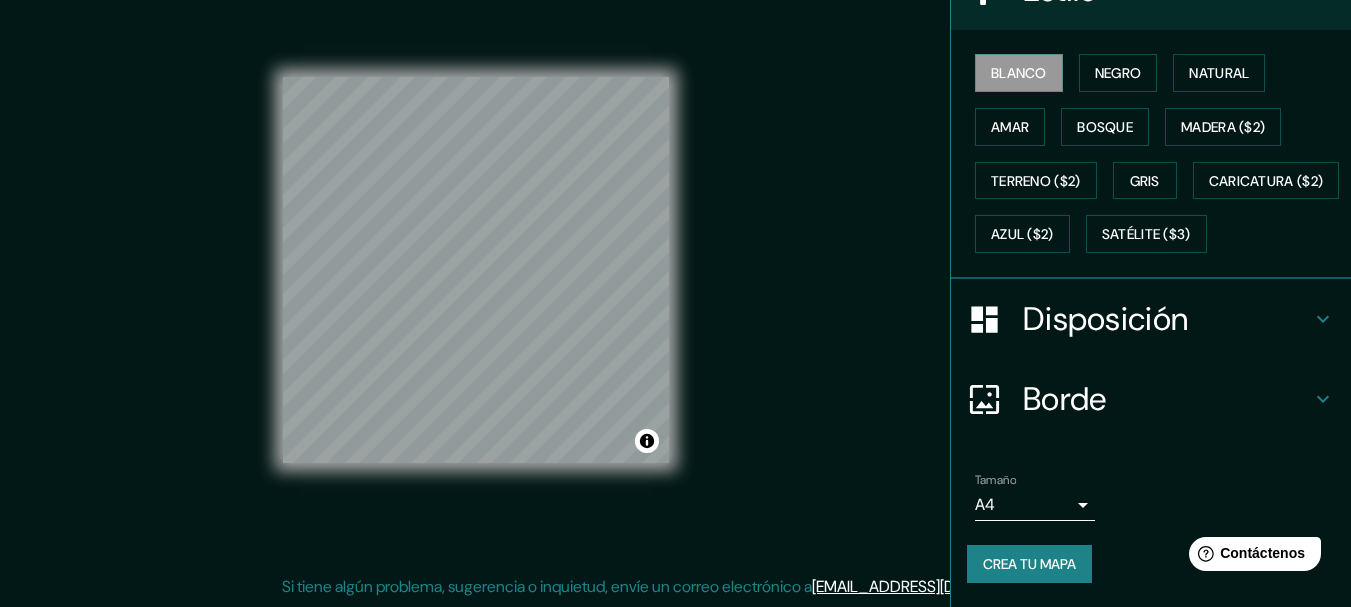 scroll, scrollTop: 329, scrollLeft: 0, axis: vertical 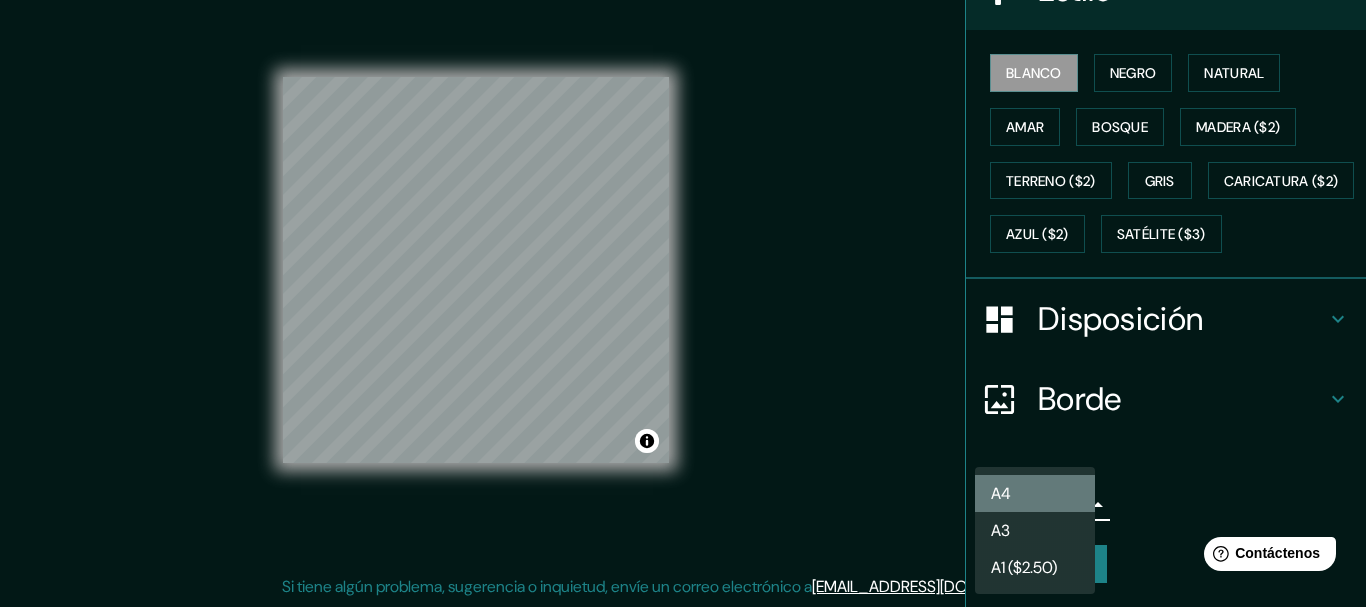 click on "A4" at bounding box center (1035, 493) 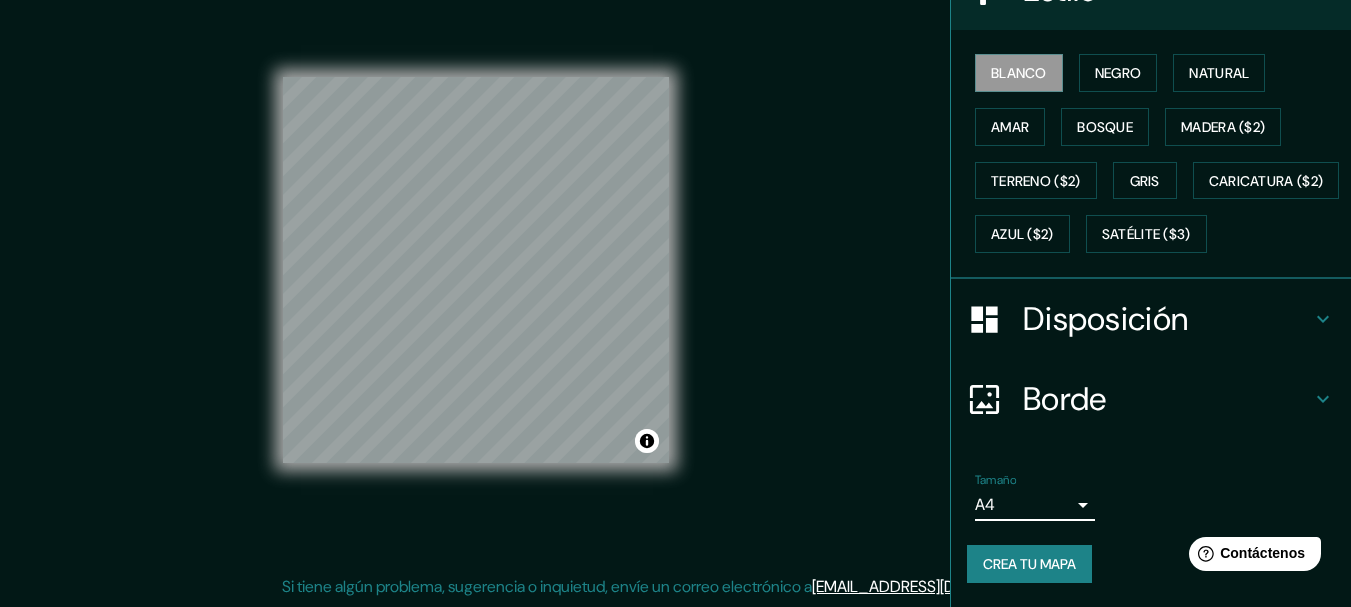 click on "Crea tu mapa" at bounding box center (1029, 564) 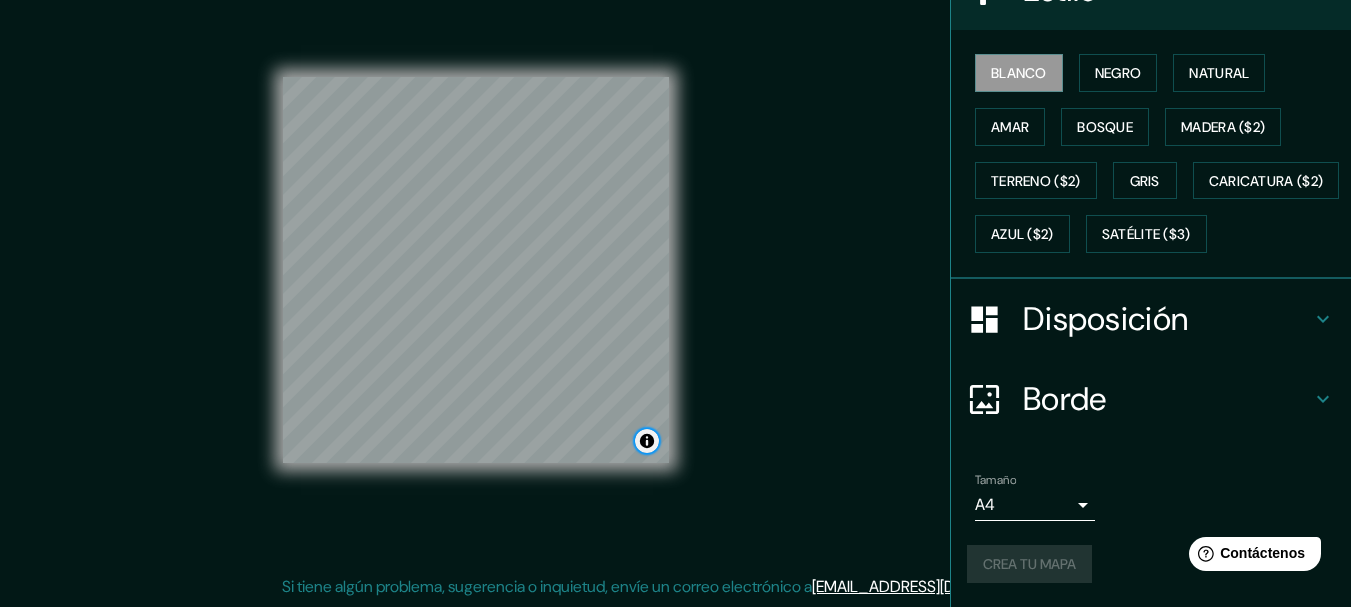 click at bounding box center (647, 441) 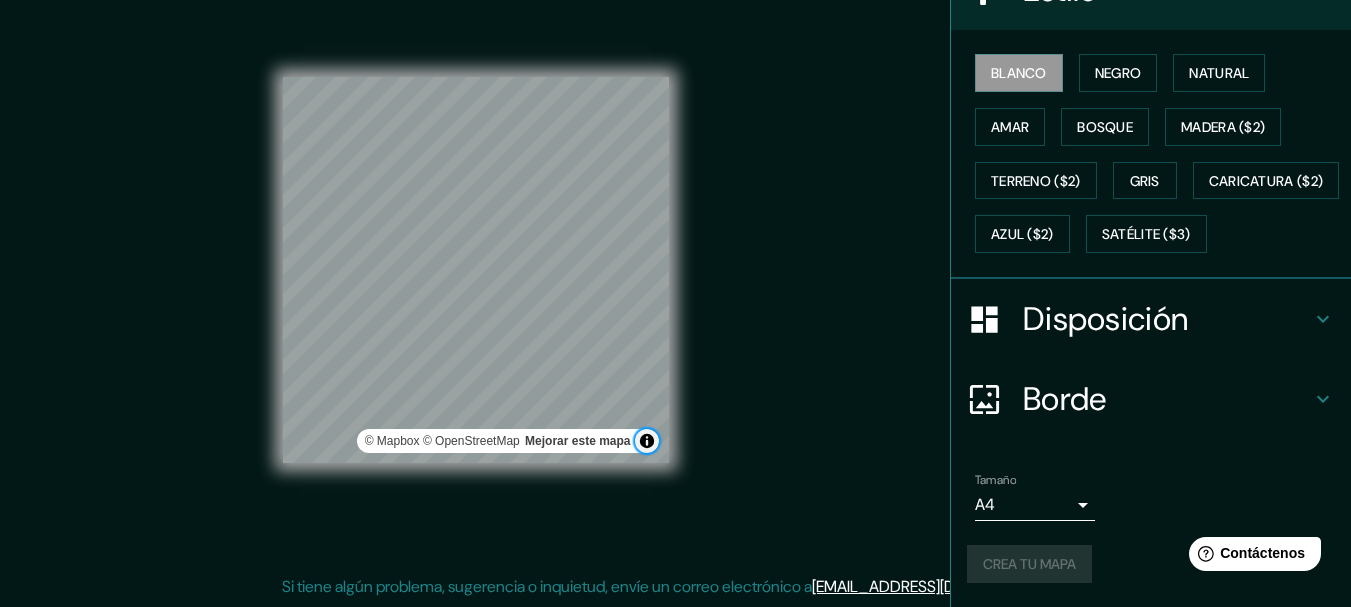 click at bounding box center [647, 441] 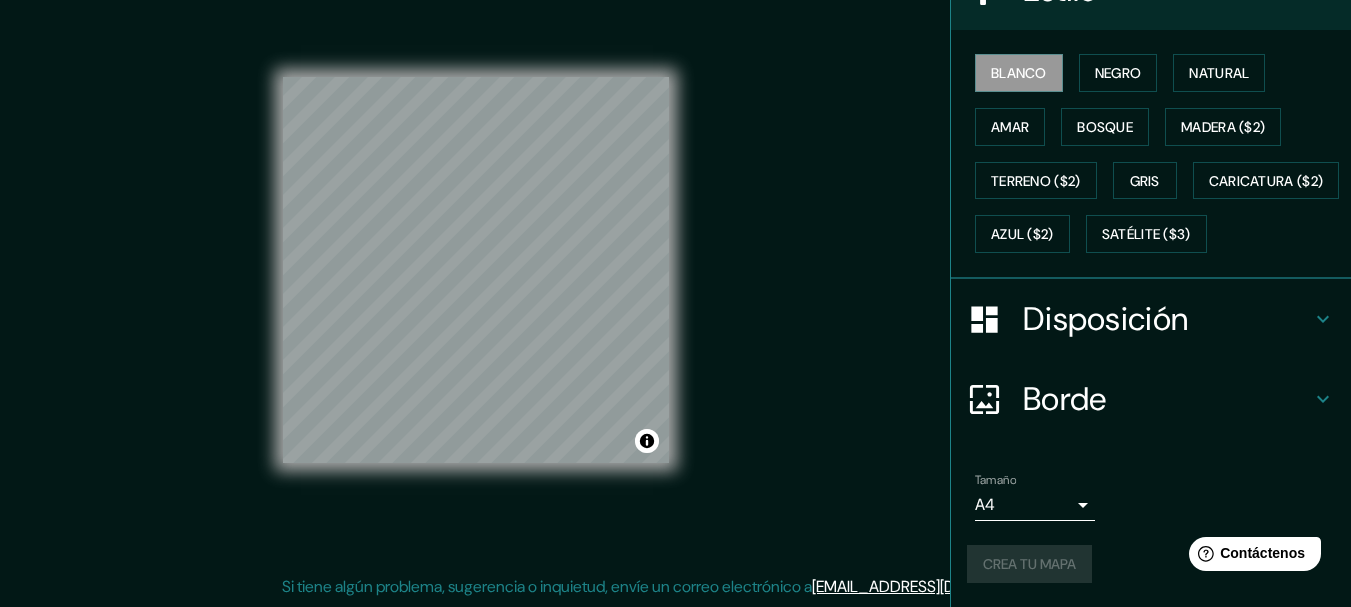 click on "Borde" at bounding box center (1065, 399) 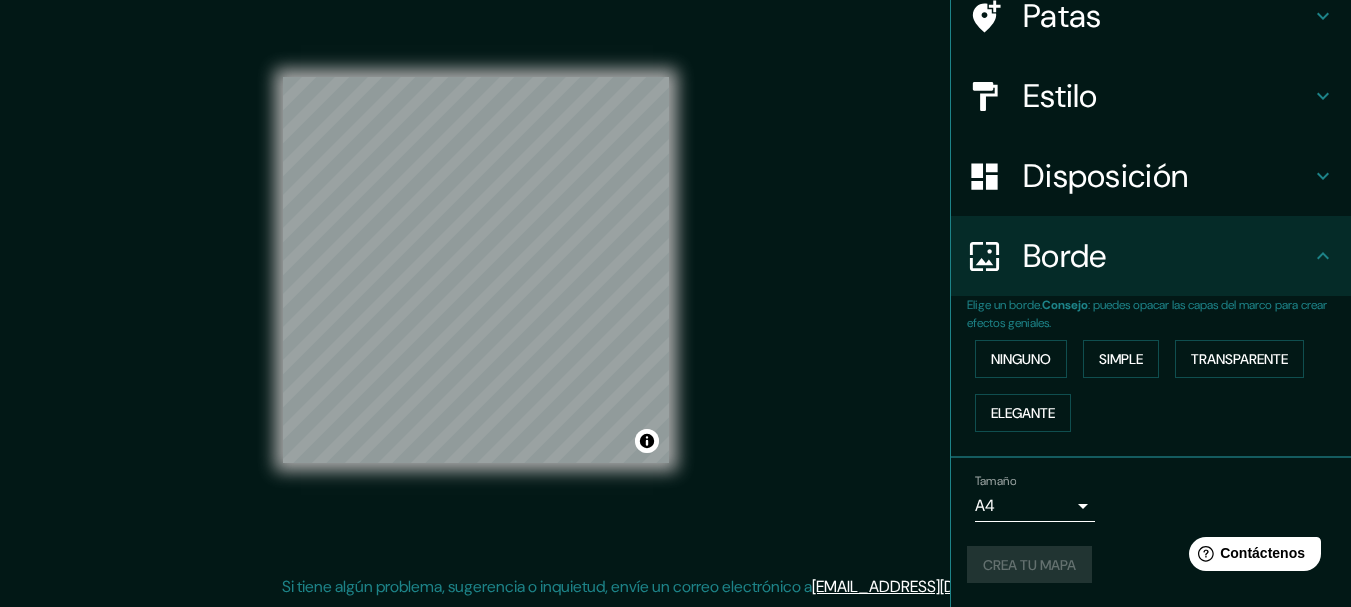 scroll, scrollTop: 170, scrollLeft: 0, axis: vertical 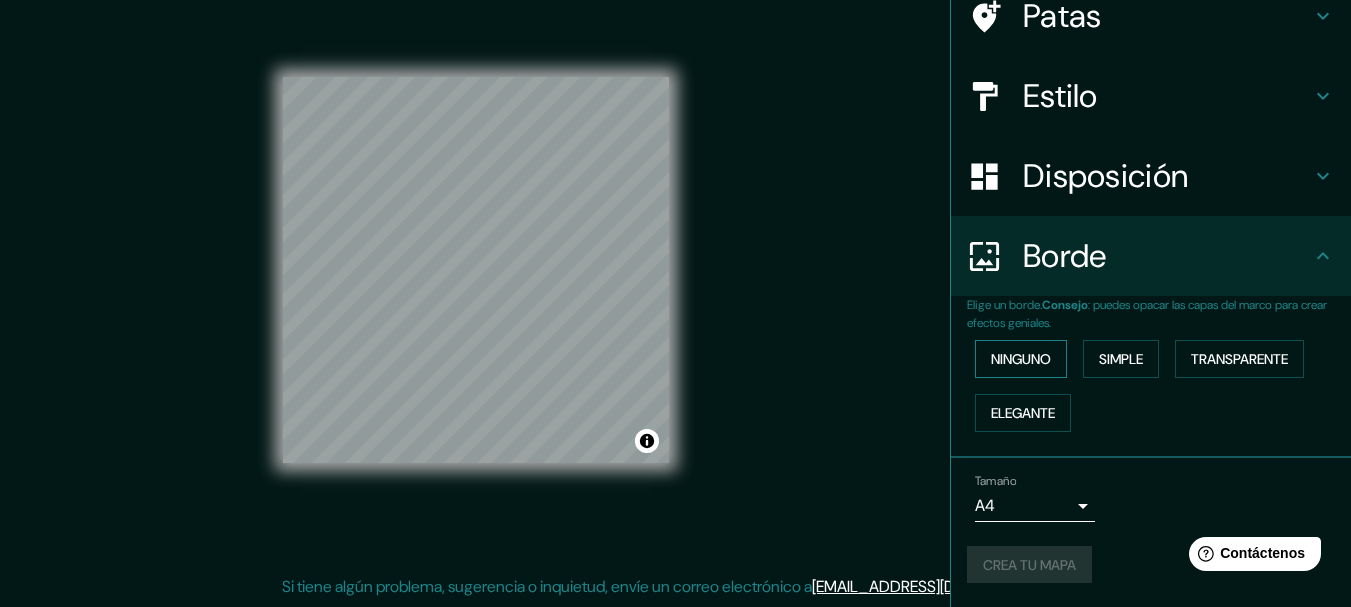 click on "Ninguno" at bounding box center [1021, 359] 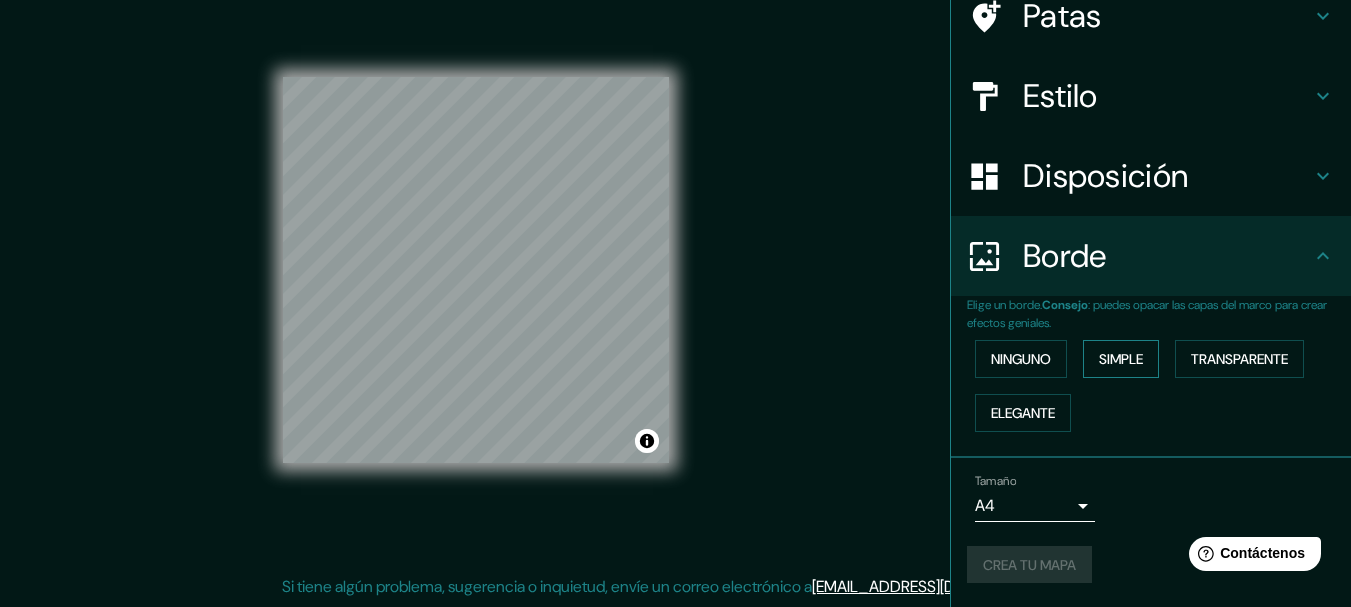click on "Simple" at bounding box center [1121, 359] 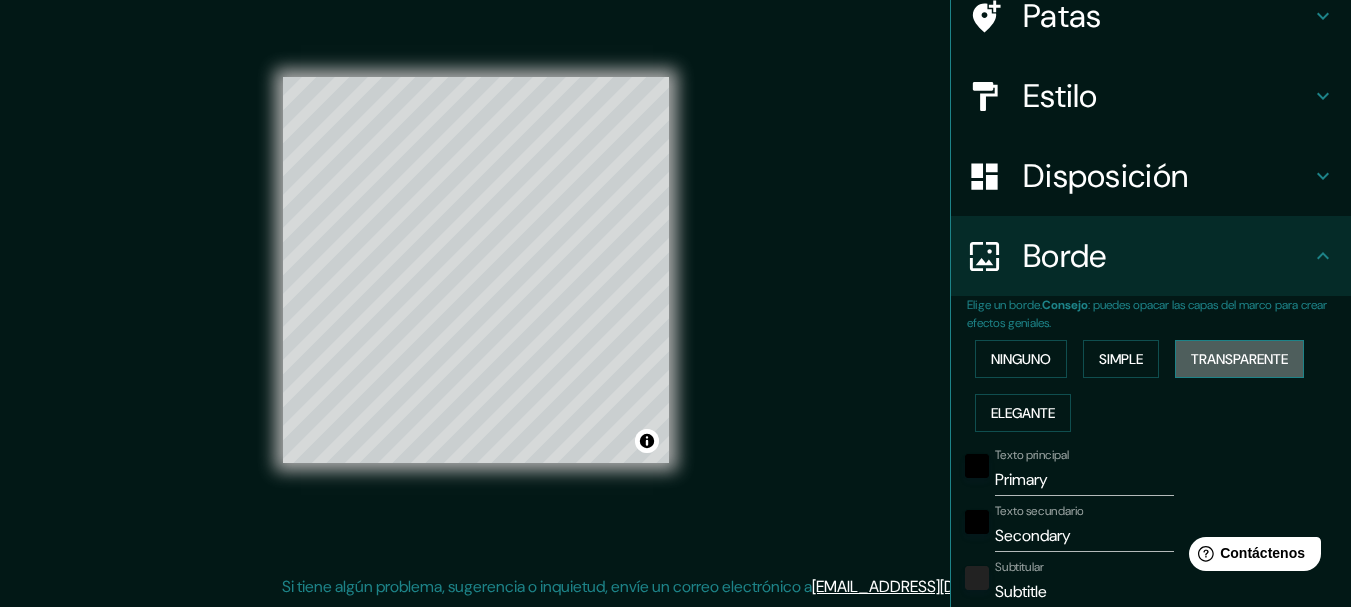 click on "Transparente" at bounding box center [1239, 359] 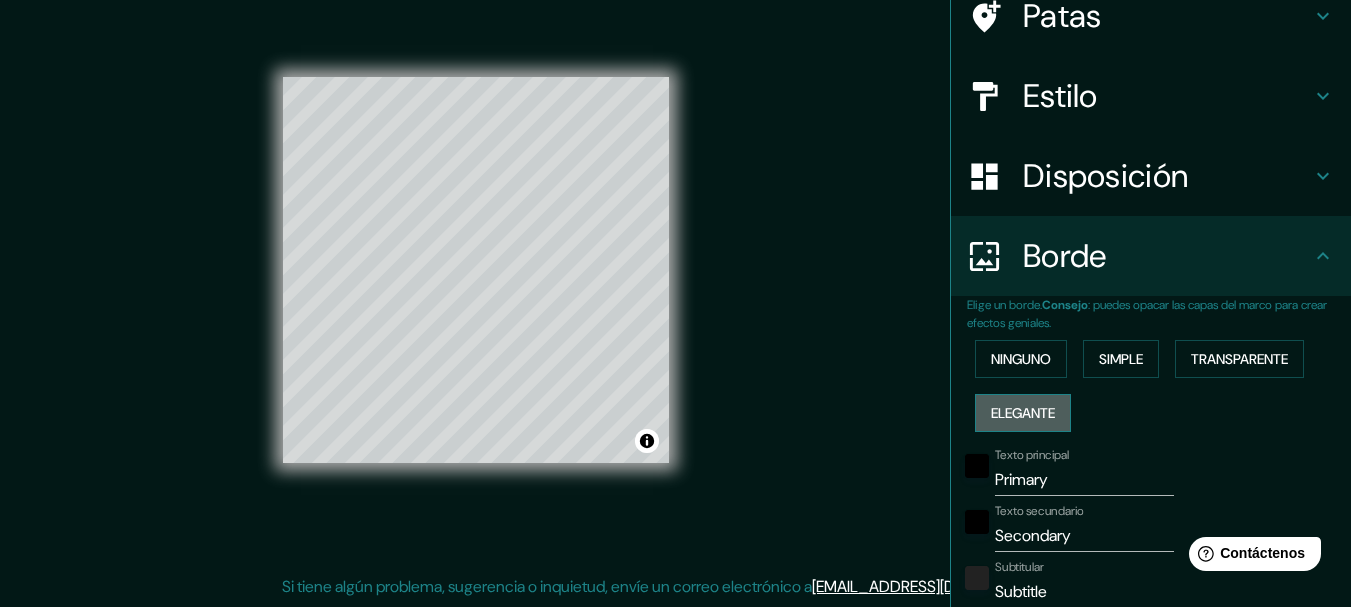 click on "Elegante" at bounding box center [1023, 413] 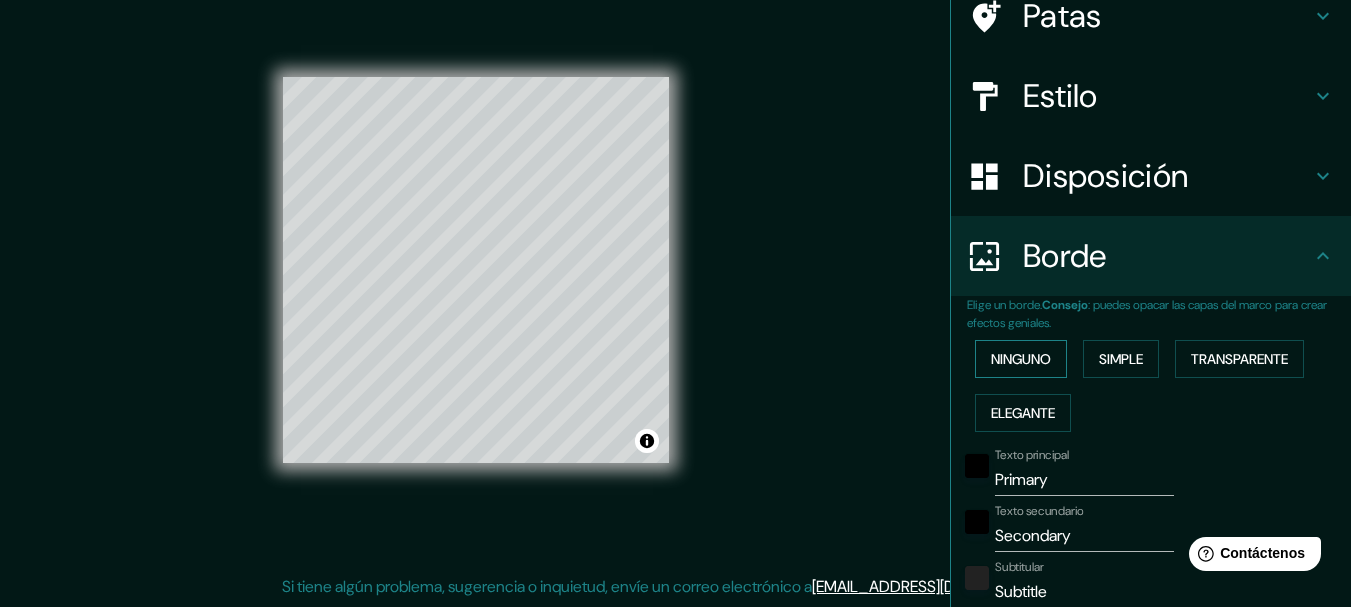 click on "Ninguno" at bounding box center (1021, 359) 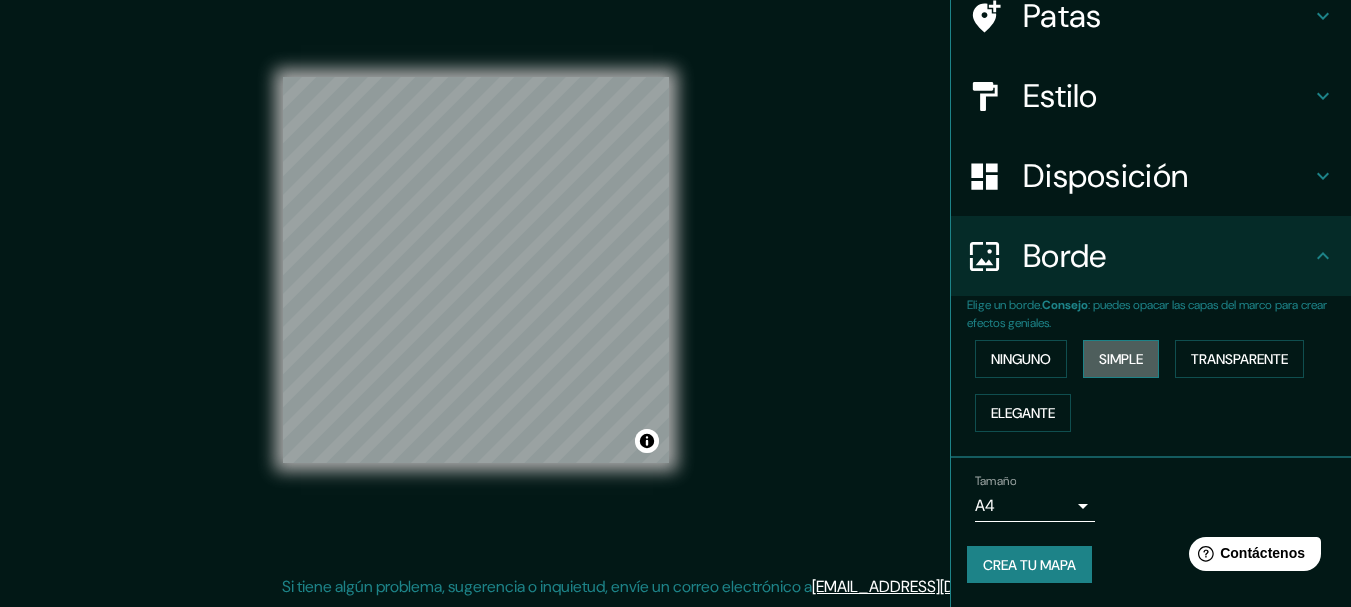 click on "Simple" at bounding box center [1121, 359] 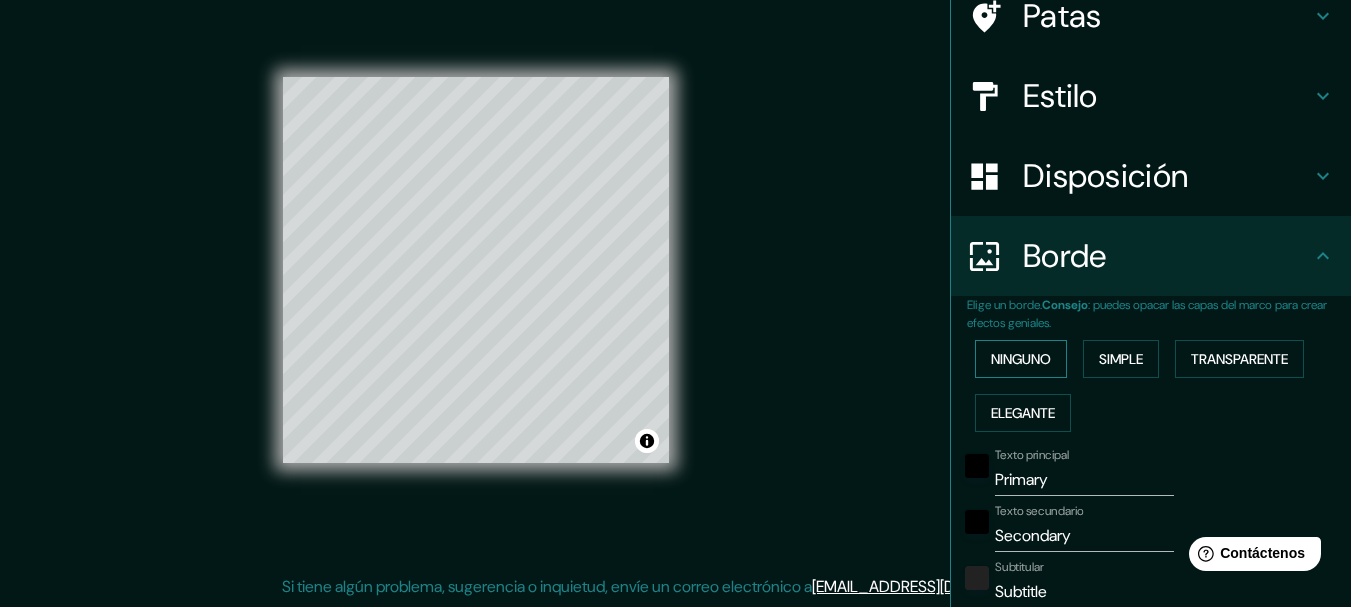 click on "Ninguno" at bounding box center (1021, 359) 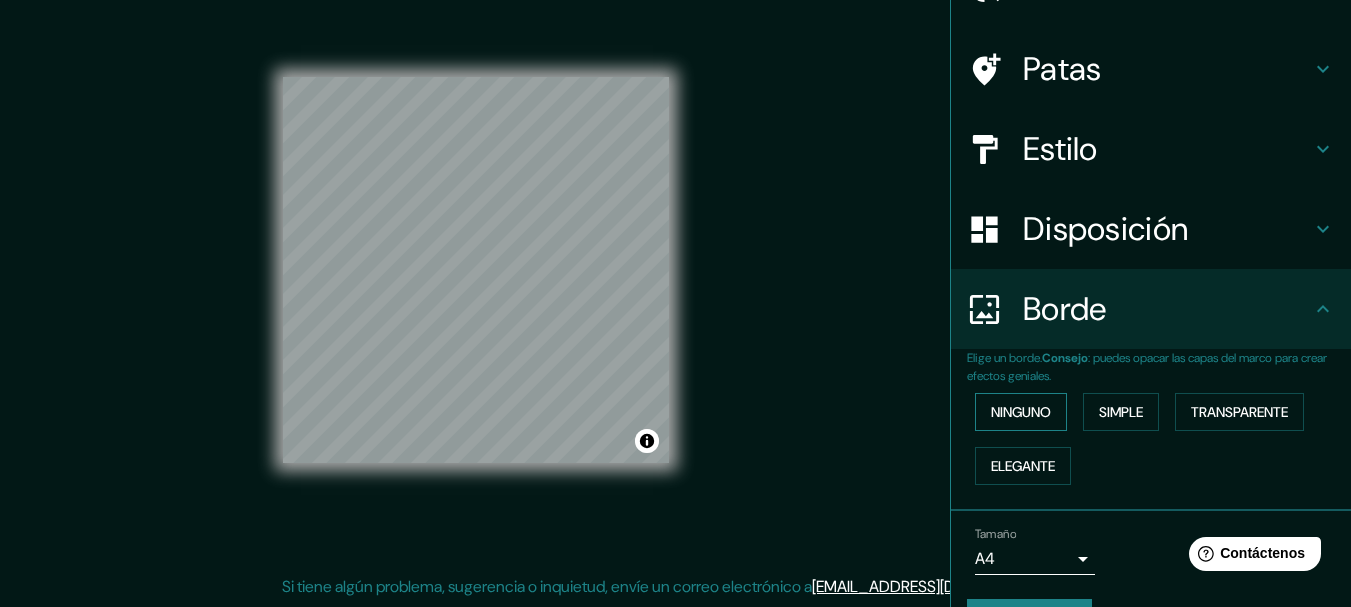 scroll, scrollTop: 70, scrollLeft: 0, axis: vertical 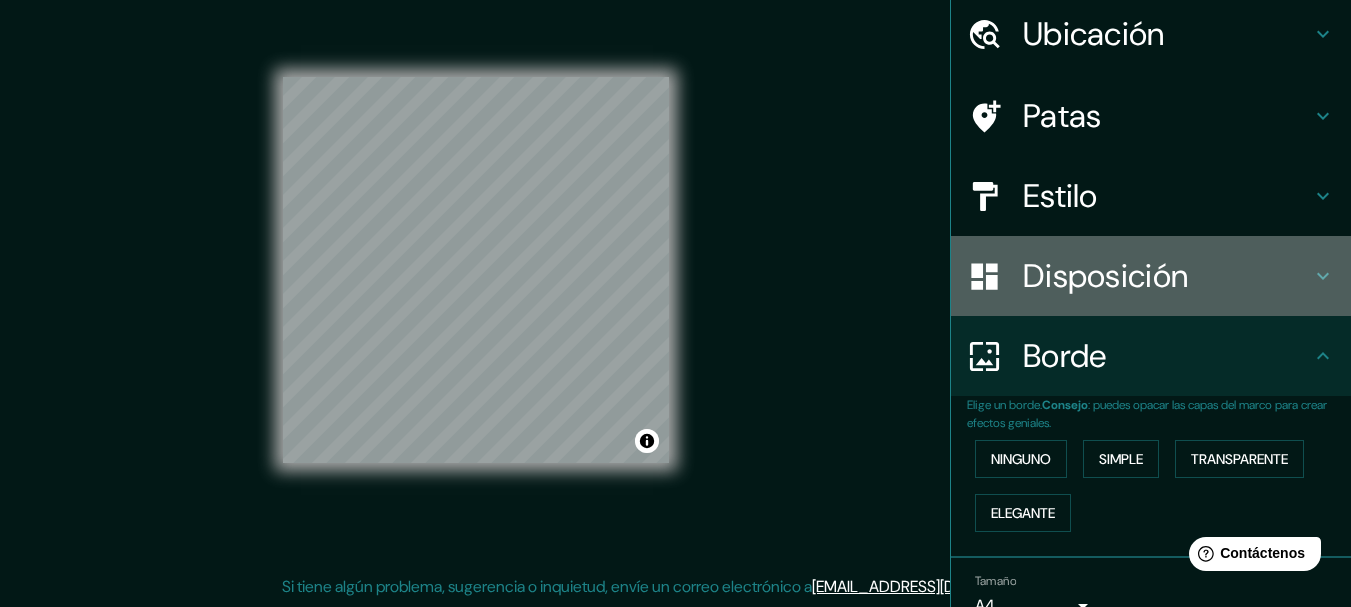click on "Disposición" at bounding box center (1105, 276) 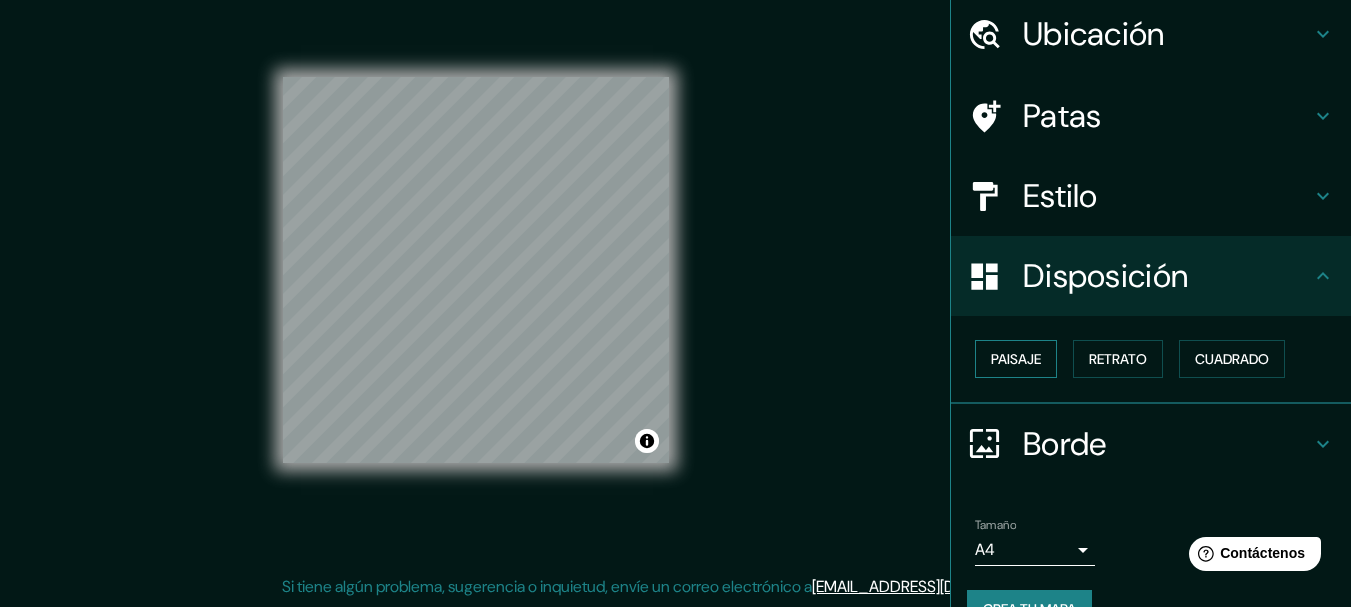 click on "Paisaje" at bounding box center [1016, 359] 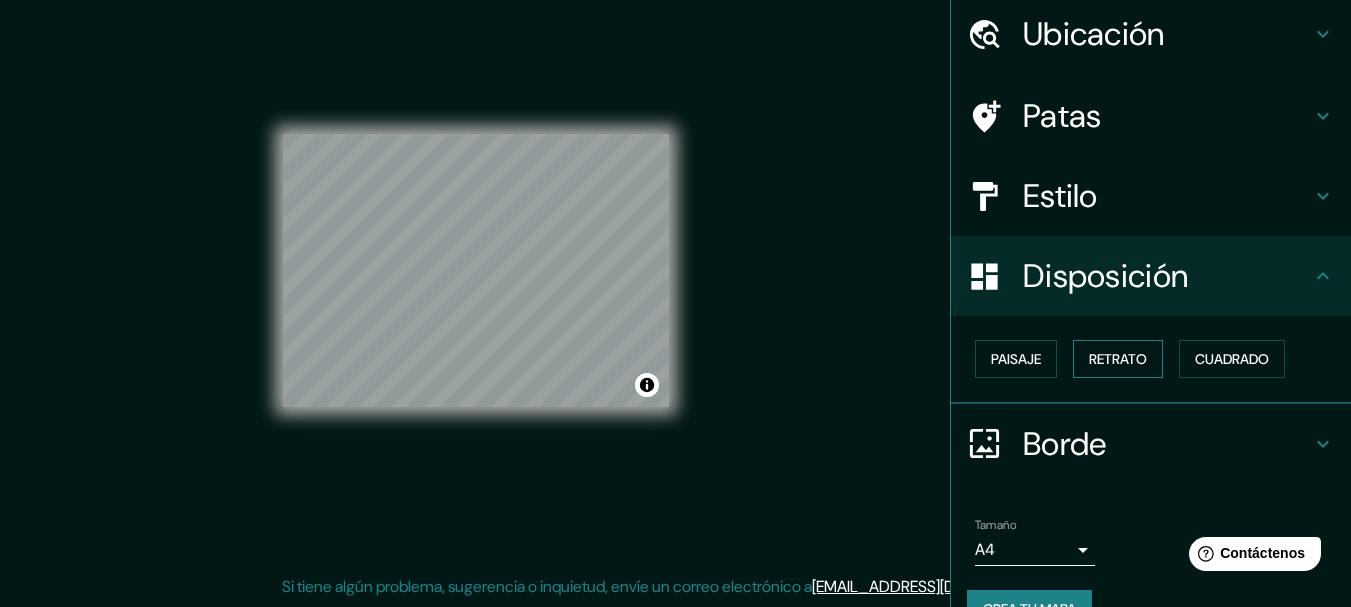 click on "Retrato" at bounding box center (1118, 359) 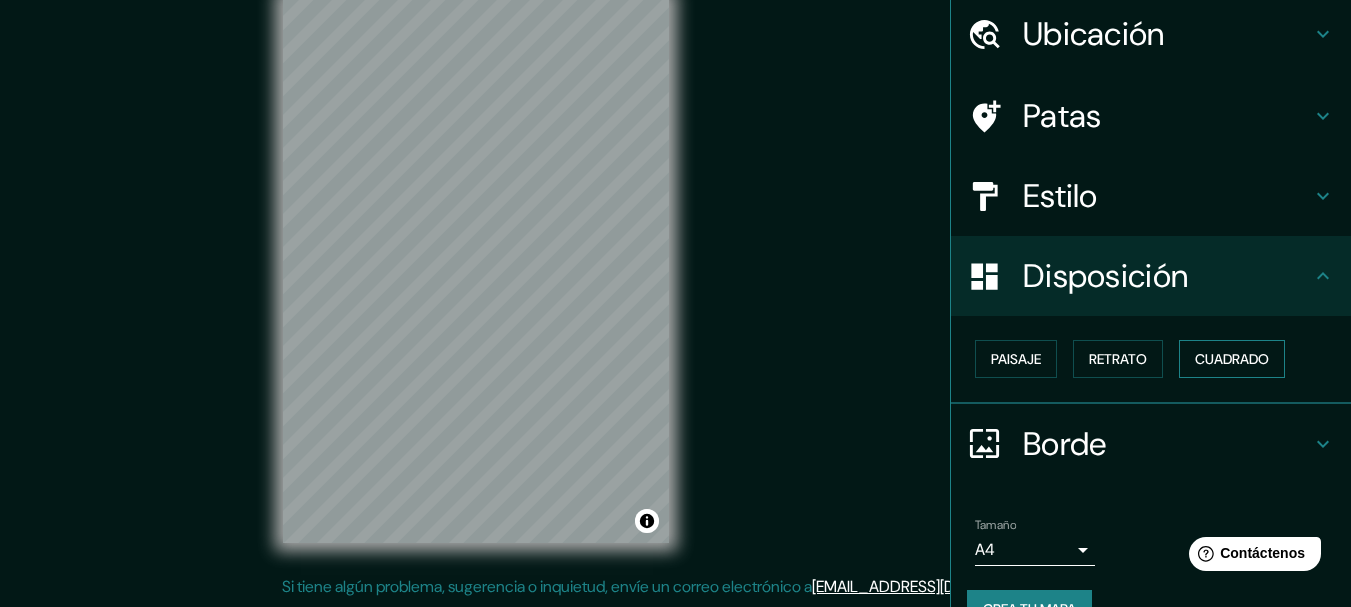 click on "Cuadrado" at bounding box center (1232, 359) 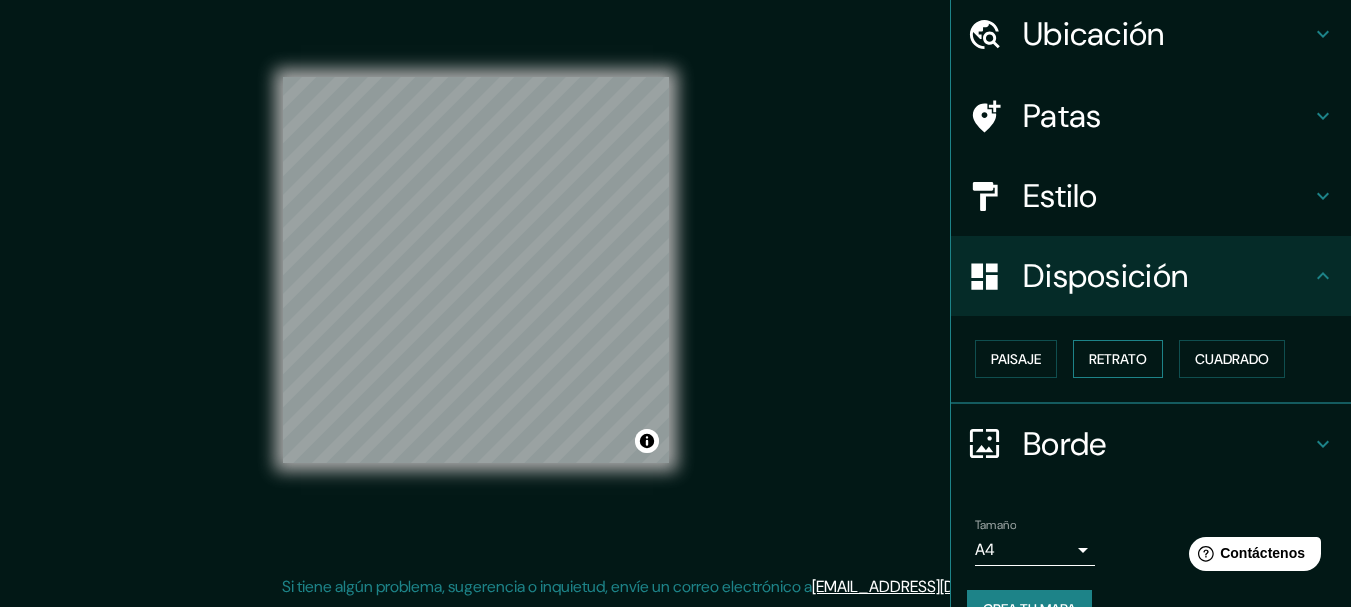 click on "Retrato" at bounding box center (1118, 359) 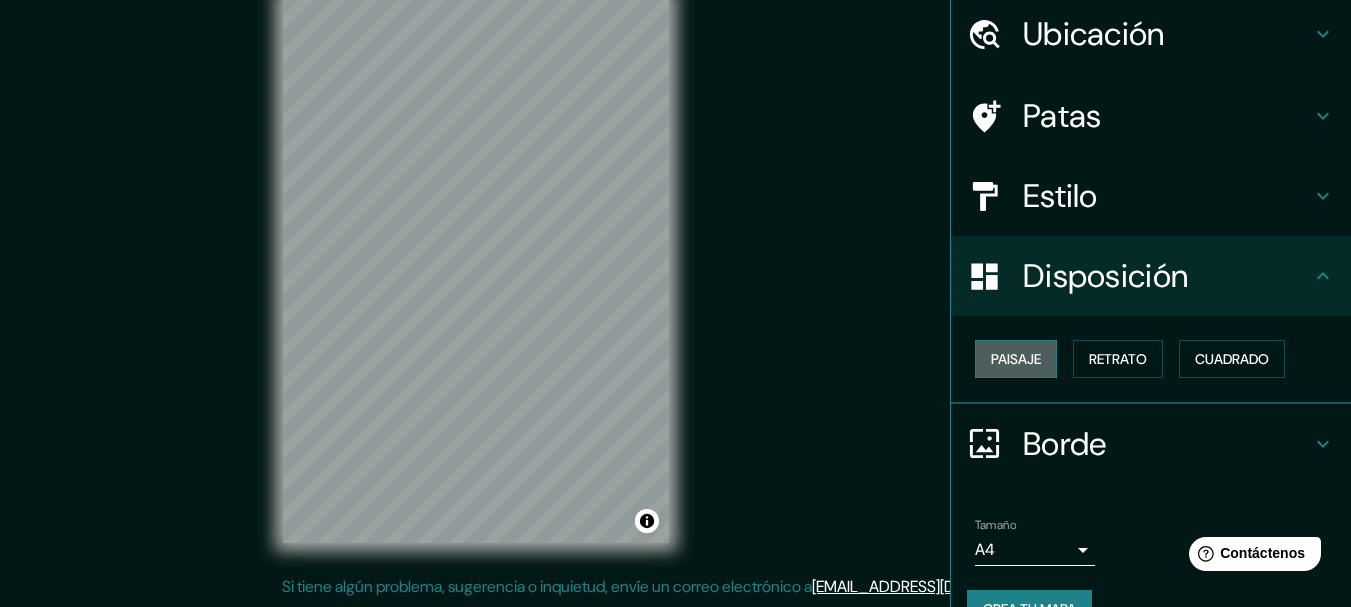 click on "Paisaje" at bounding box center [1016, 359] 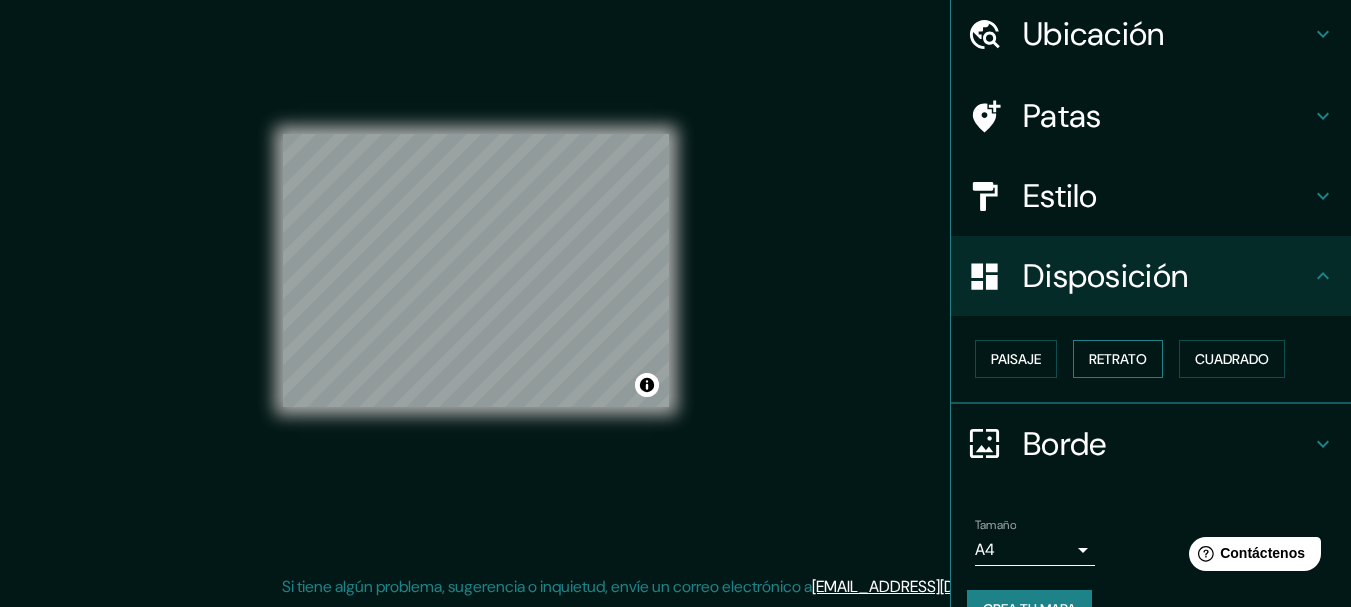 click on "Retrato" at bounding box center (1118, 359) 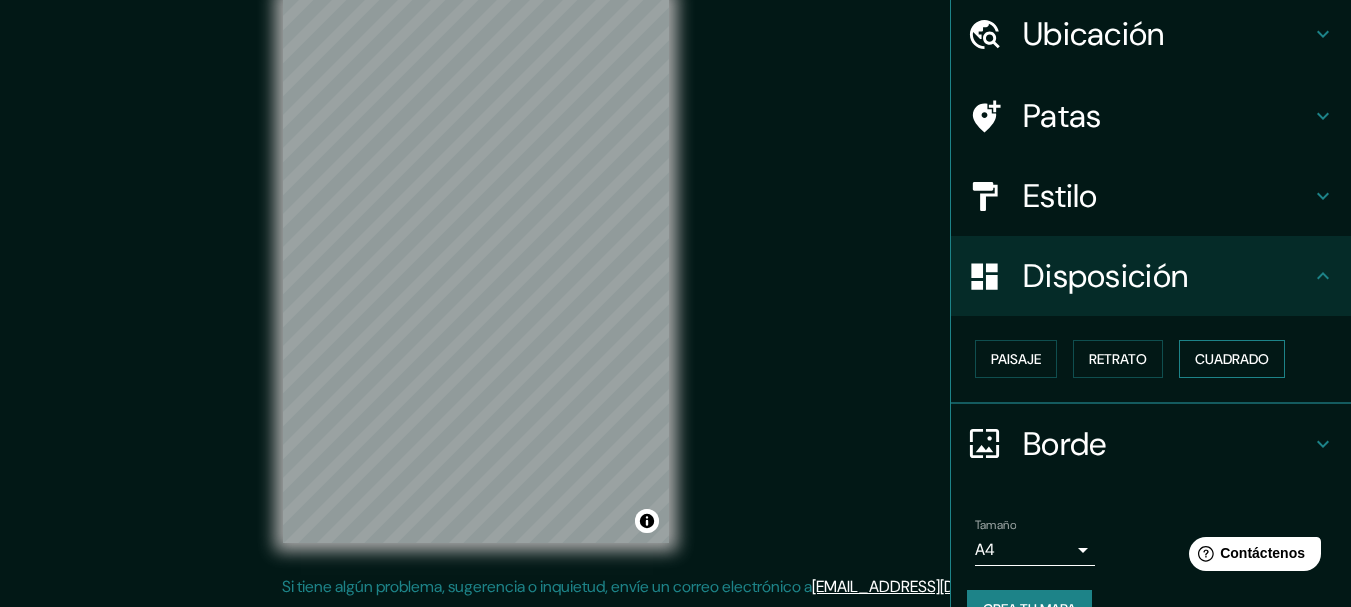 click on "Cuadrado" at bounding box center (1232, 359) 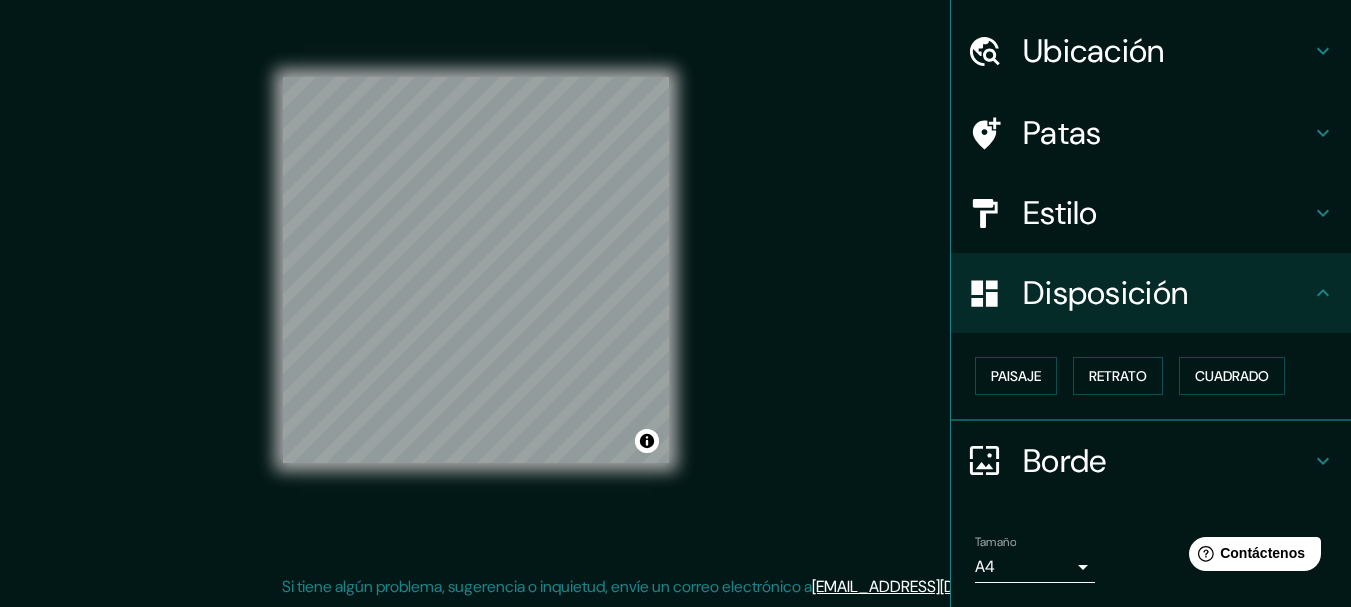 scroll, scrollTop: 0, scrollLeft: 0, axis: both 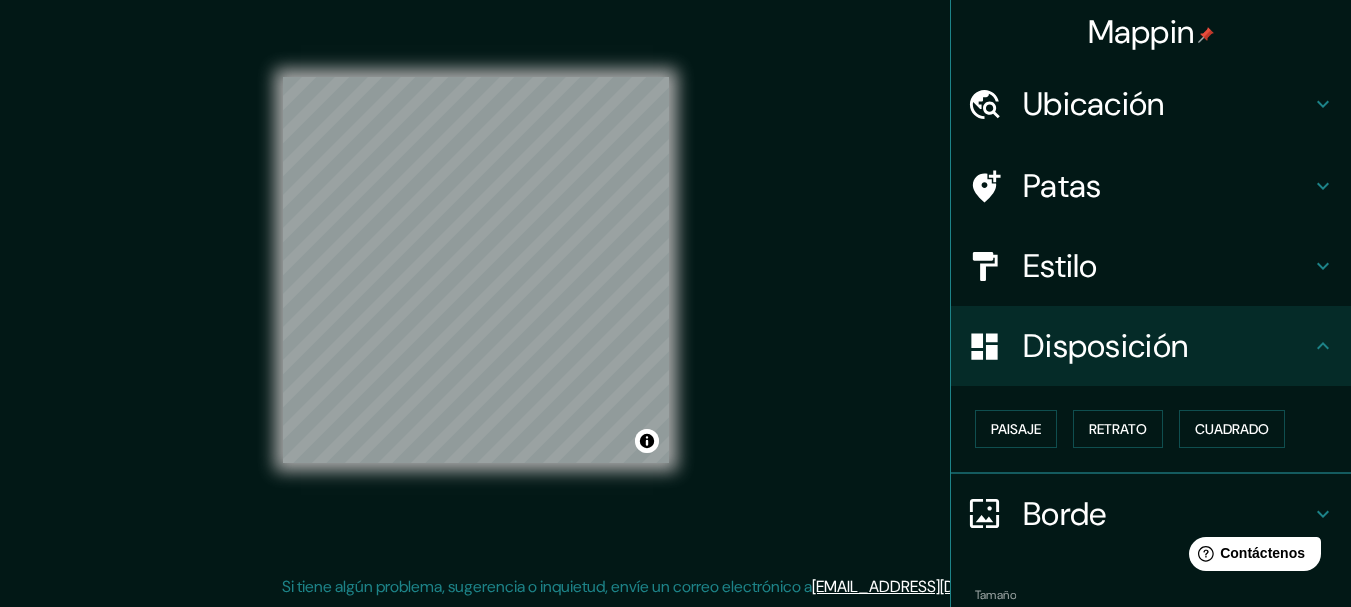 click on "Patas" at bounding box center (1062, 186) 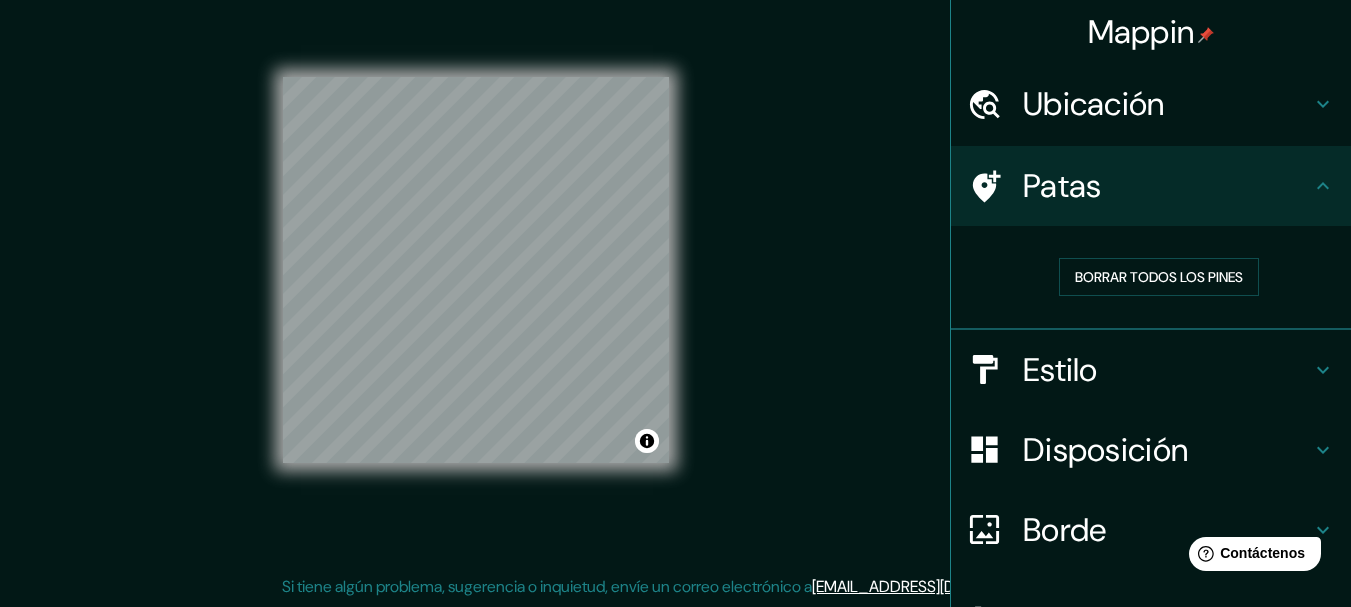 click on "Patas" at bounding box center [1062, 186] 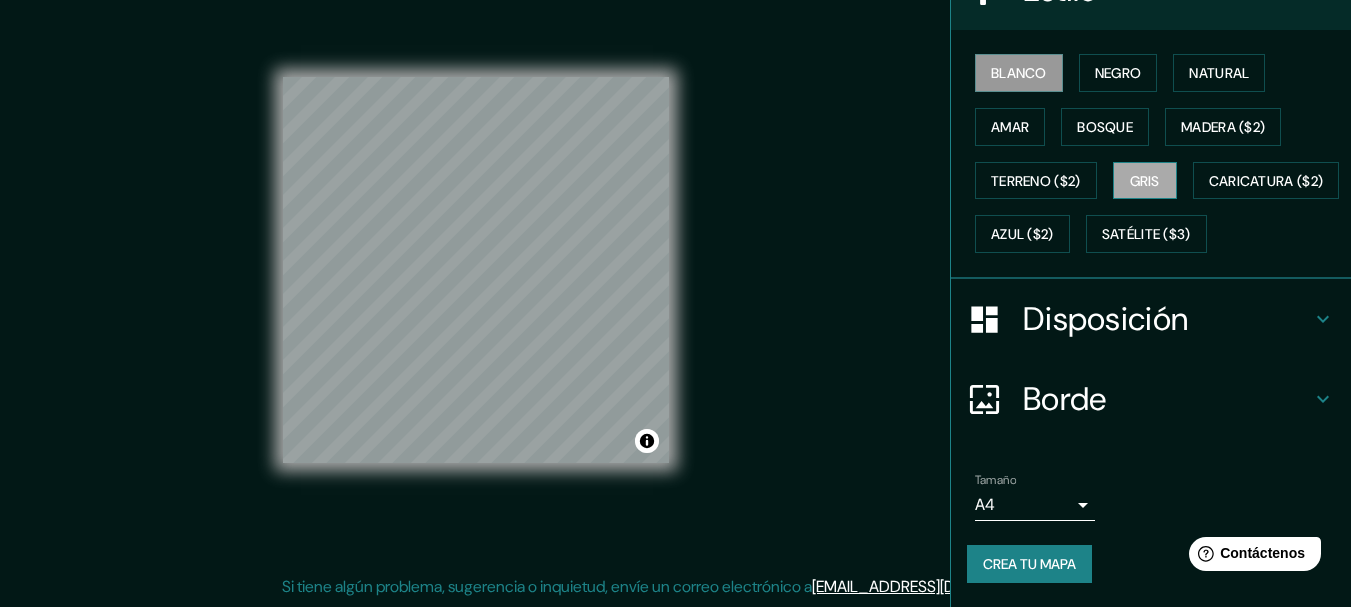 scroll, scrollTop: 329, scrollLeft: 0, axis: vertical 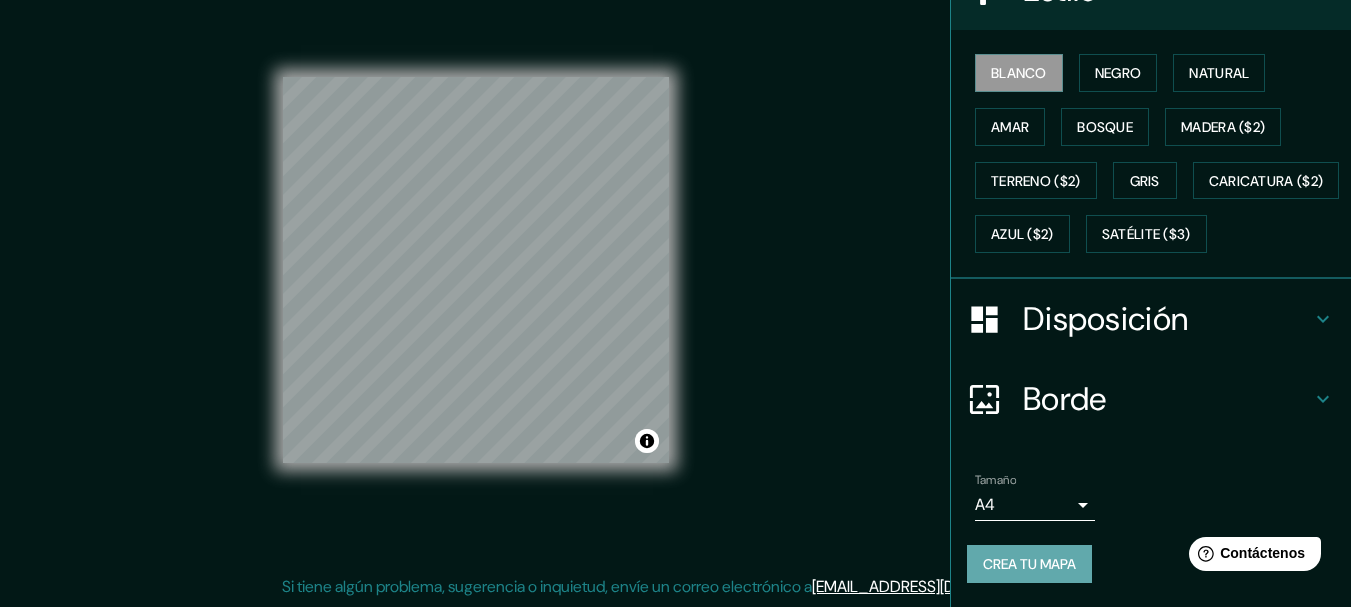 click on "Crea tu mapa" at bounding box center (1029, 564) 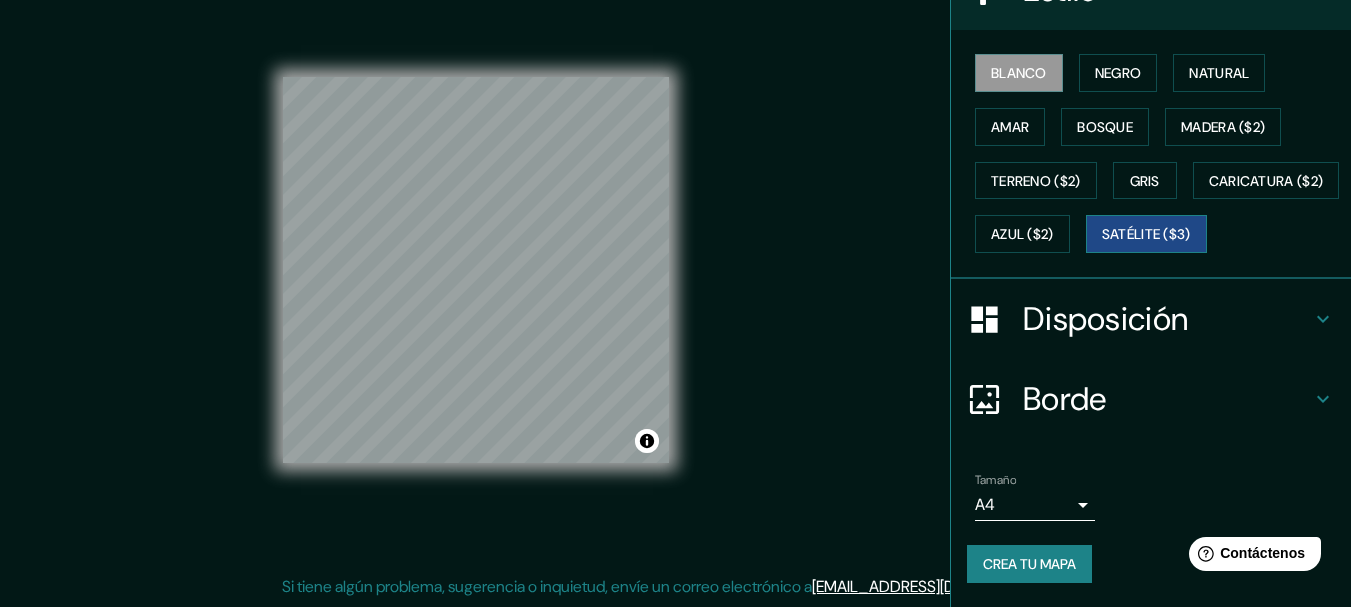 click on "Satélite ($3)" at bounding box center [1146, 234] 